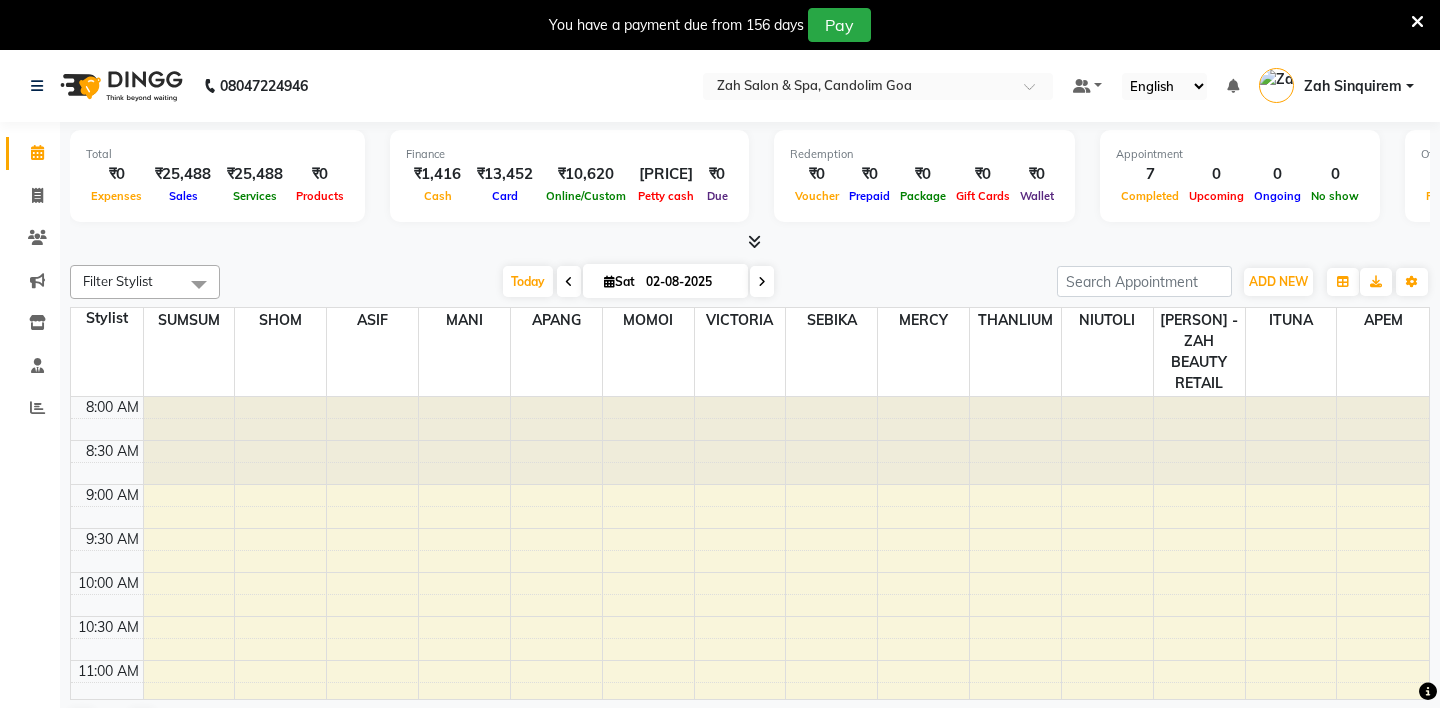 scroll, scrollTop: 0, scrollLeft: 0, axis: both 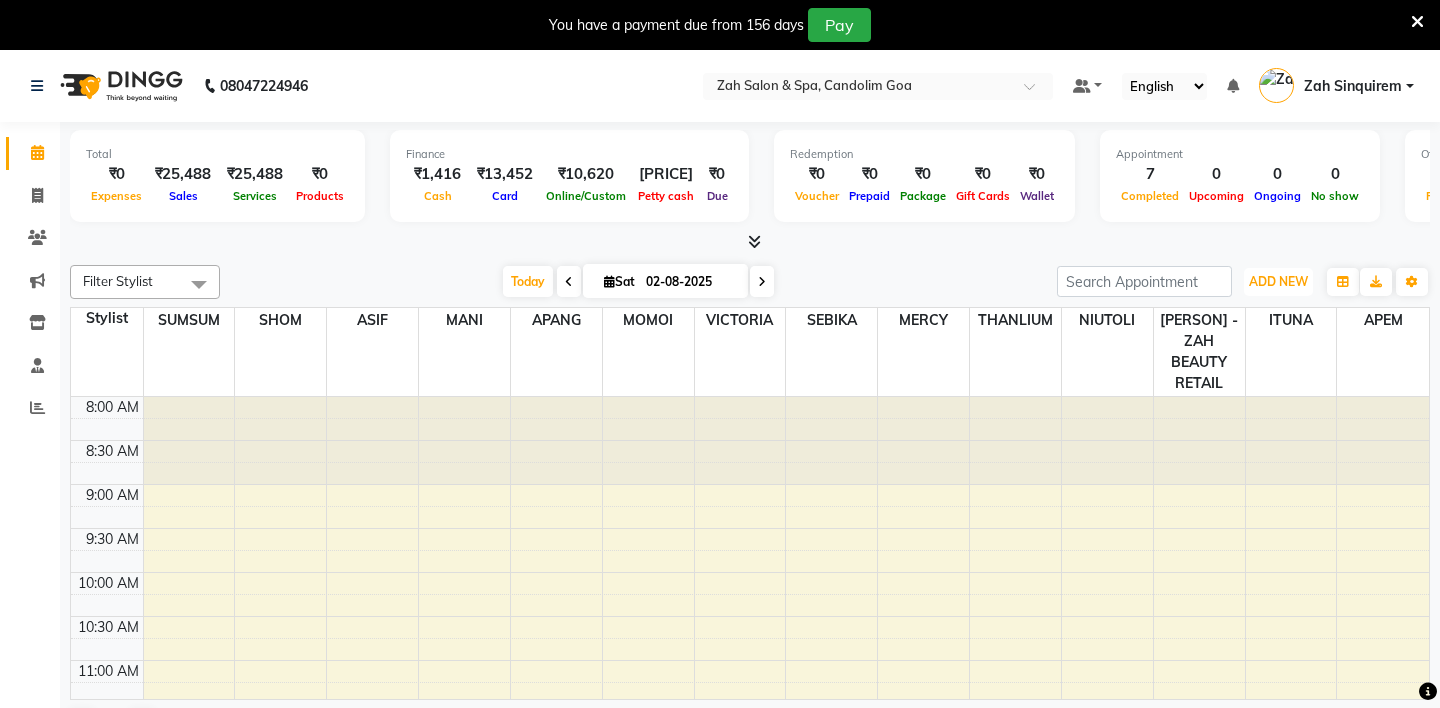 click on "ADD NEW" at bounding box center (1278, 281) 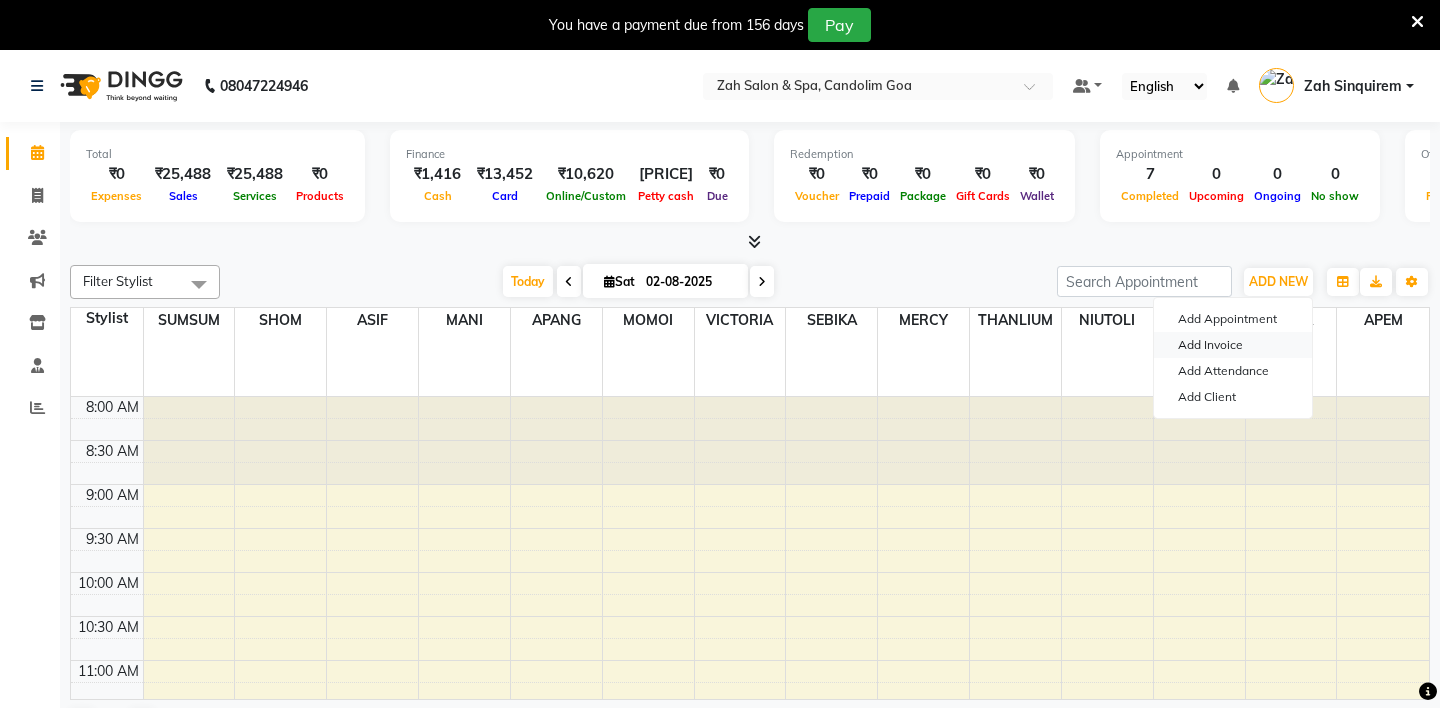 click on "Add Invoice" at bounding box center [1233, 345] 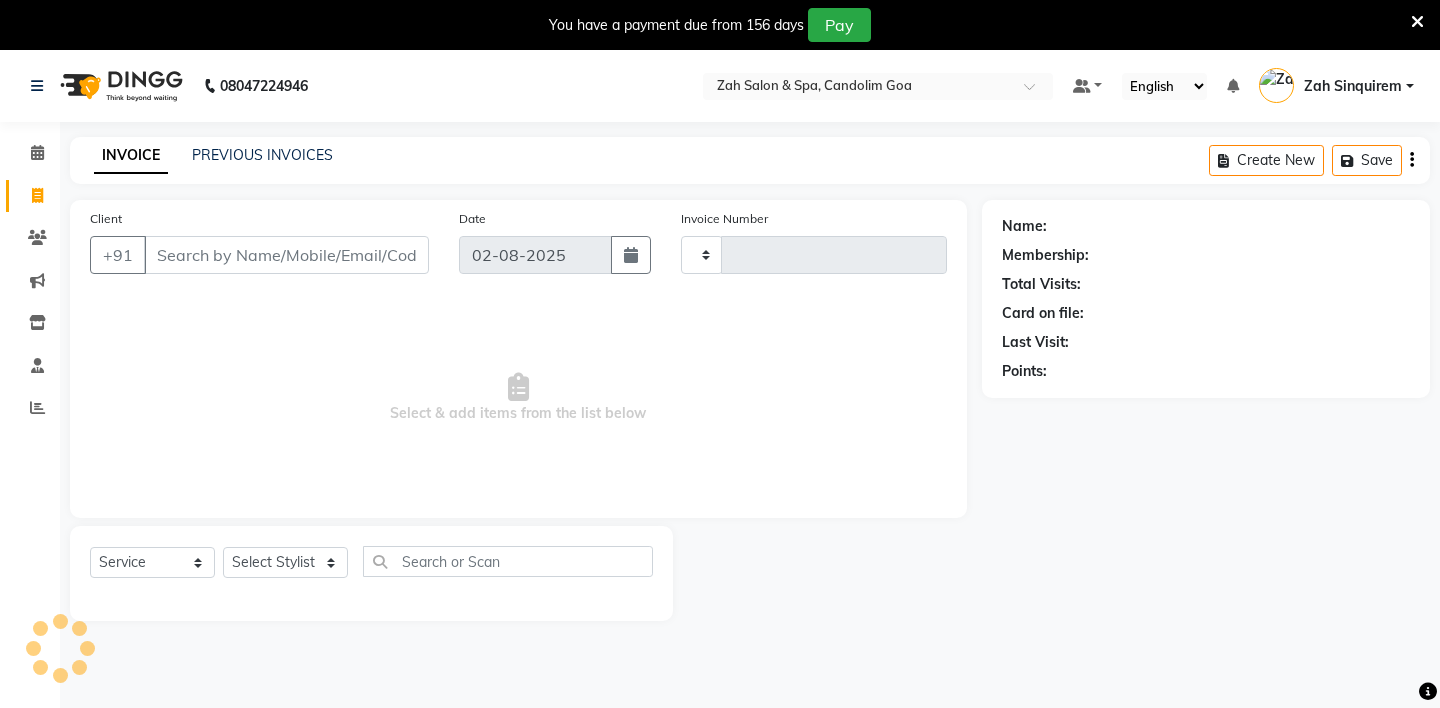 type on "0722" 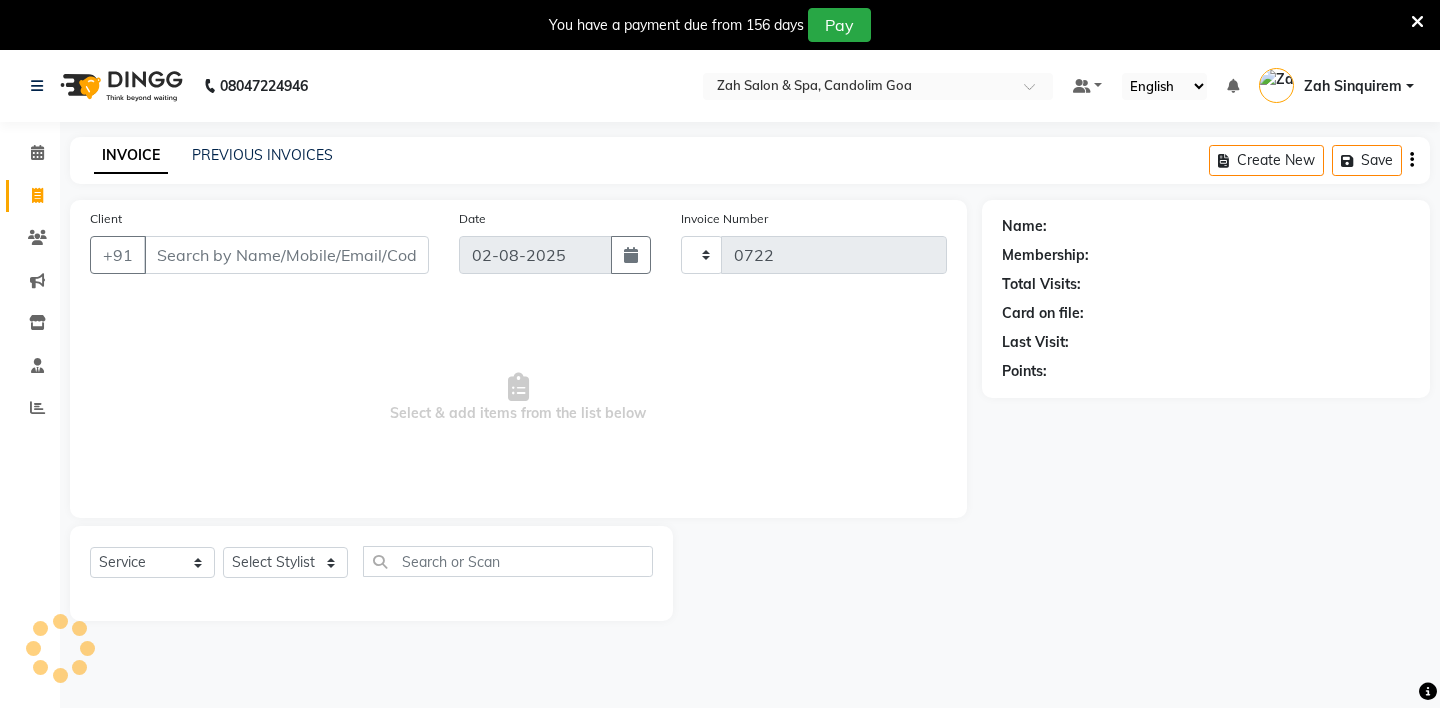 select on "5613" 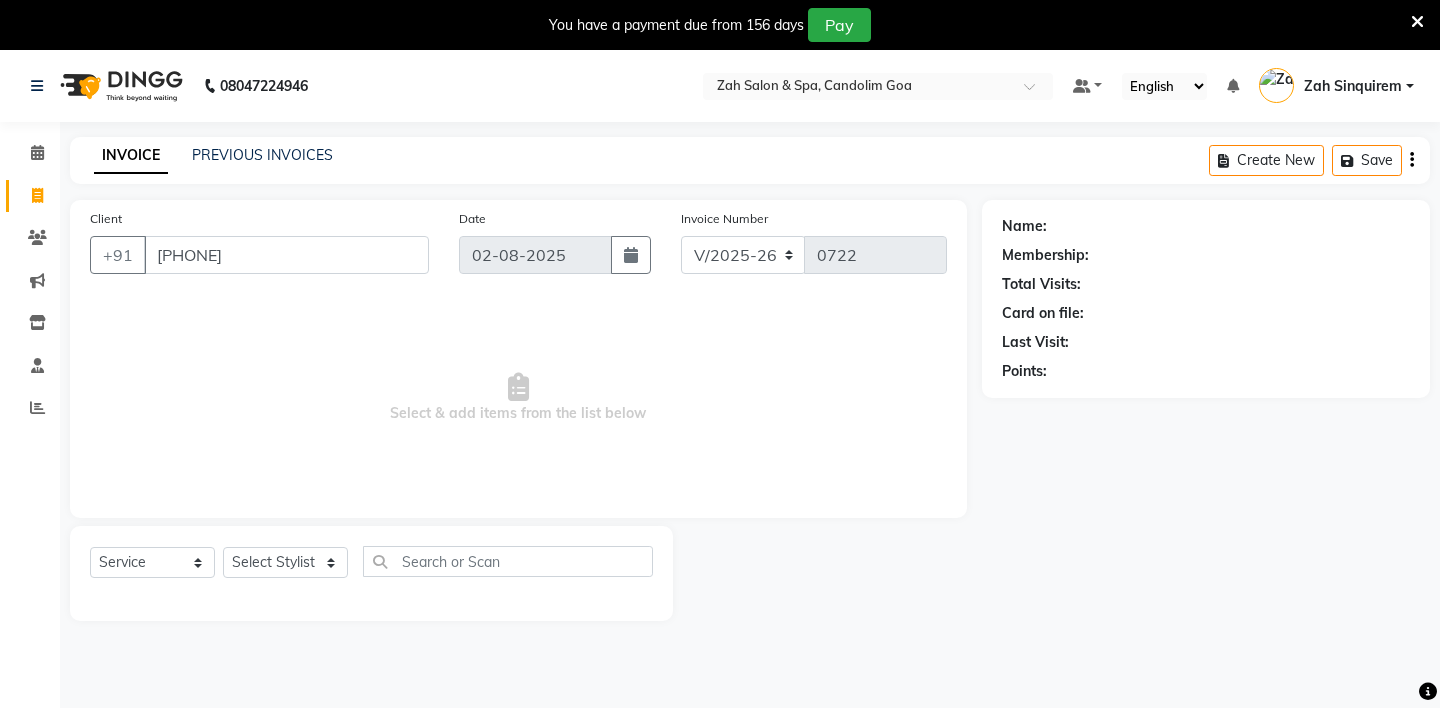 type on "[PHONE]" 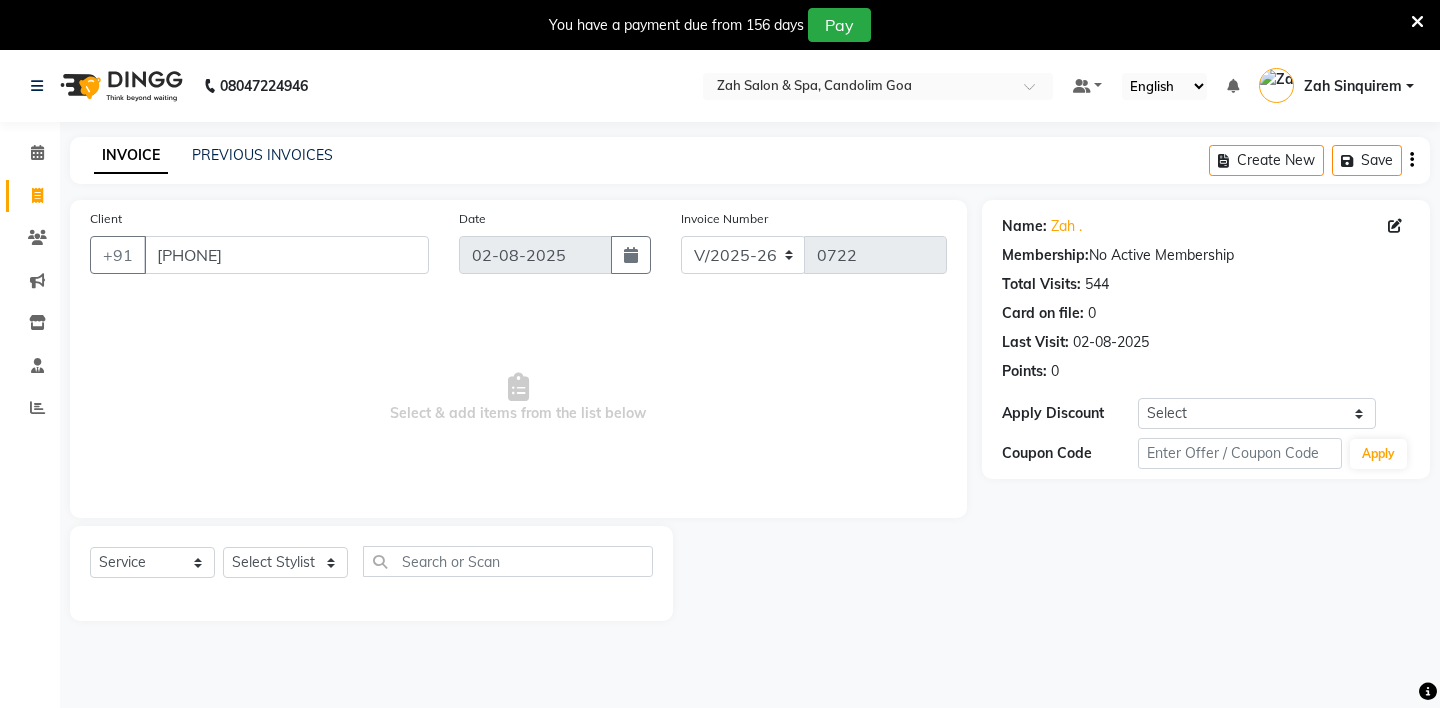 scroll, scrollTop: 50, scrollLeft: 0, axis: vertical 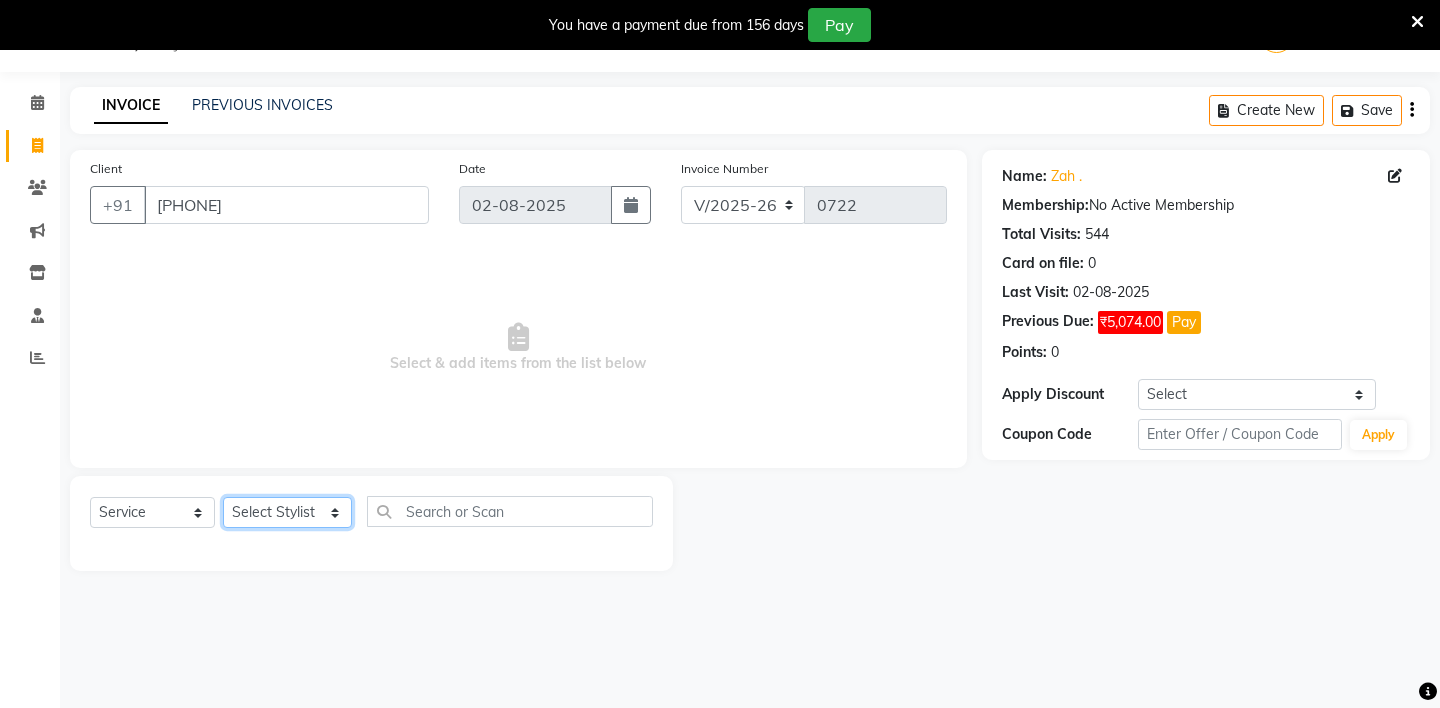 click on "Select Stylist [PERSON] - ZAH BEAUTY RETAIL [PERSON] [PERSON] [PERSON] [PERSON] [PERSON] [PERSON] [PERSON] [PERSON] [PERSON] [PERSON]" 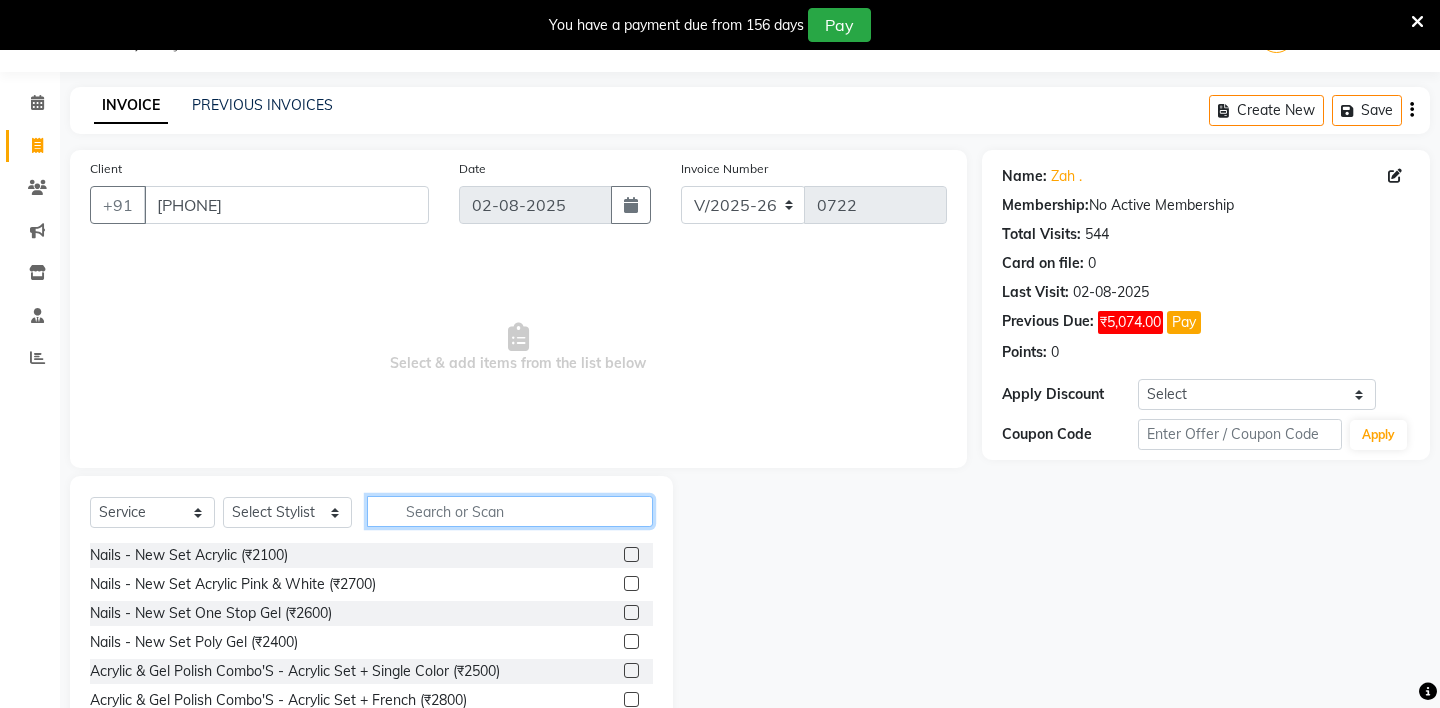 click 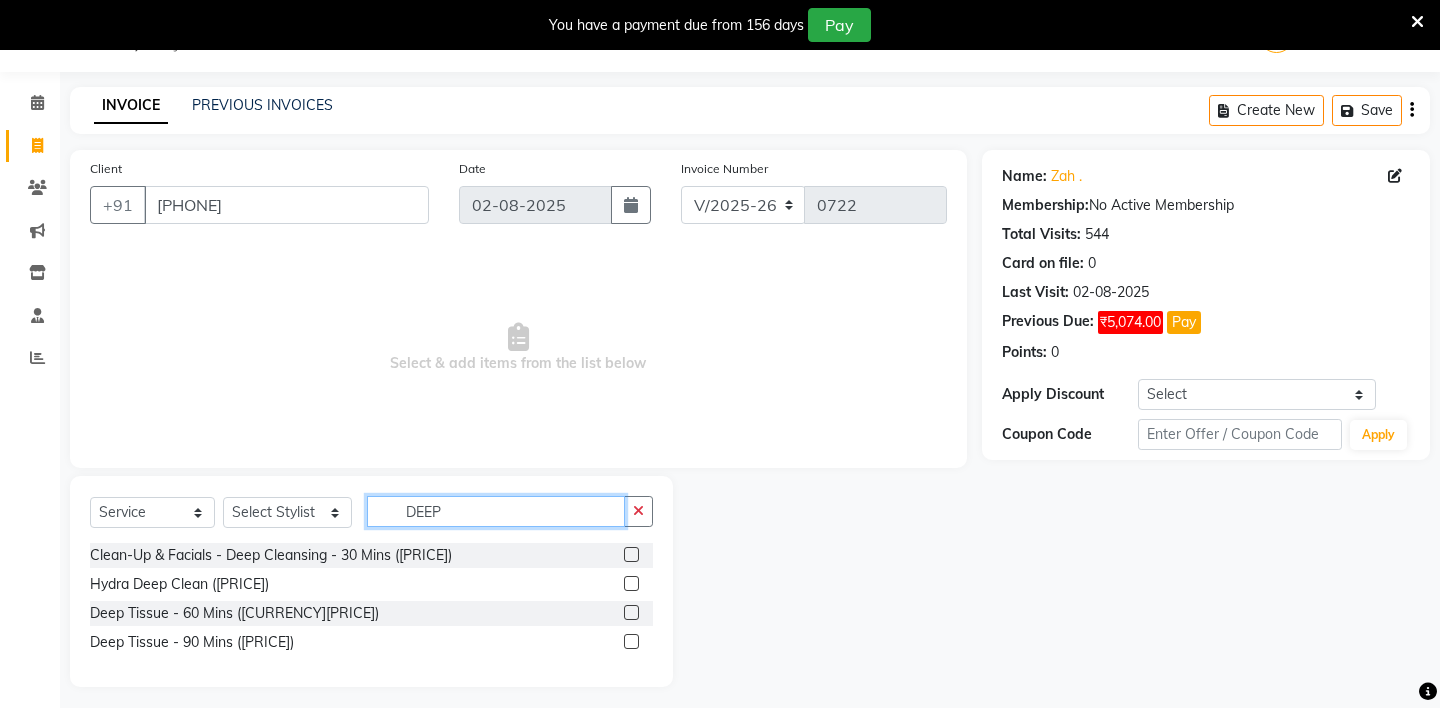 type on "DEEP" 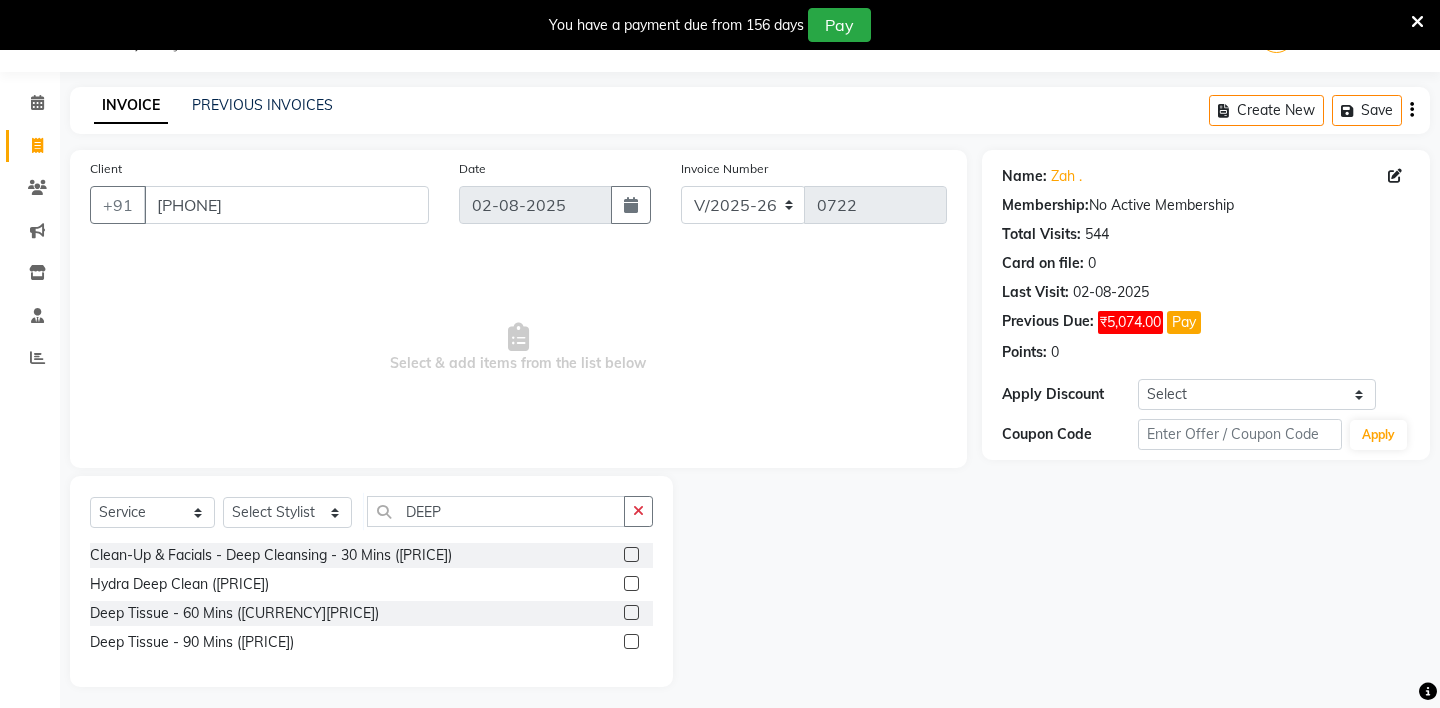 click 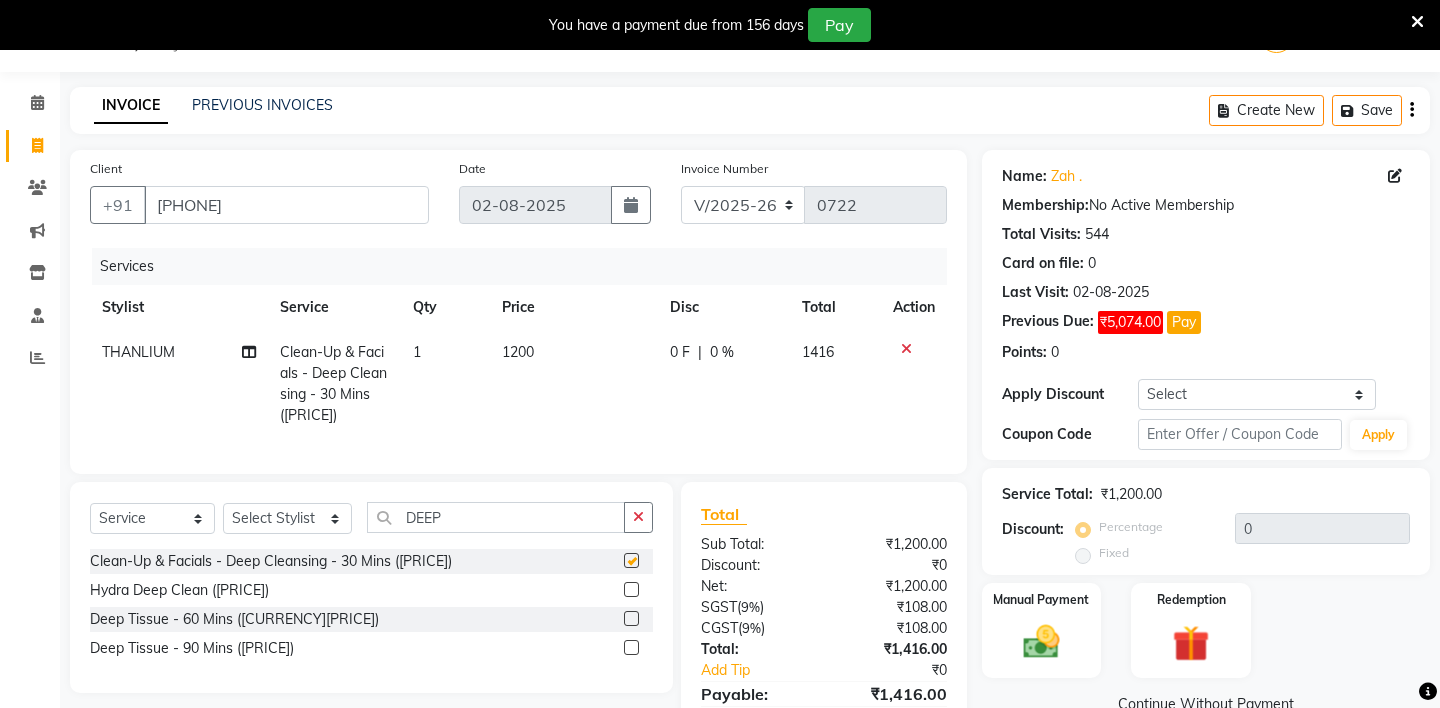 checkbox on "false" 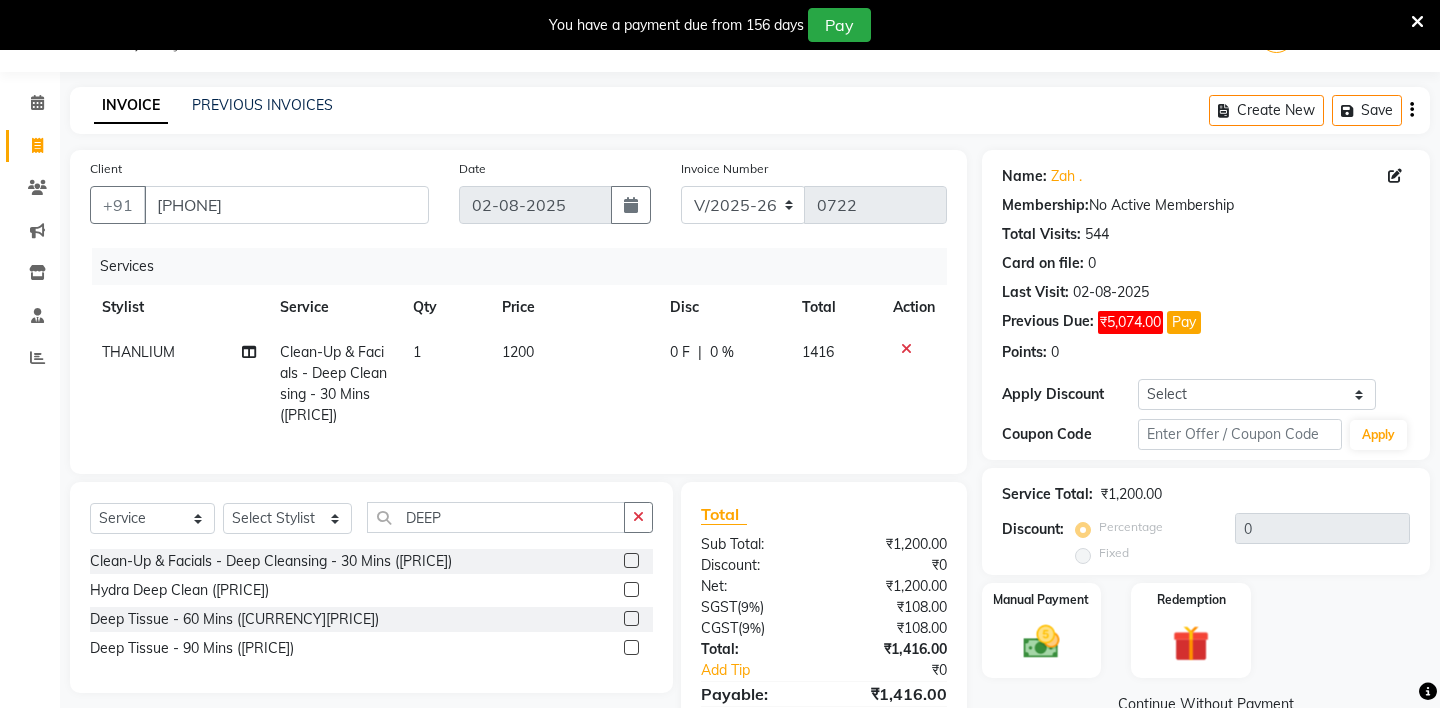scroll, scrollTop: 148, scrollLeft: 0, axis: vertical 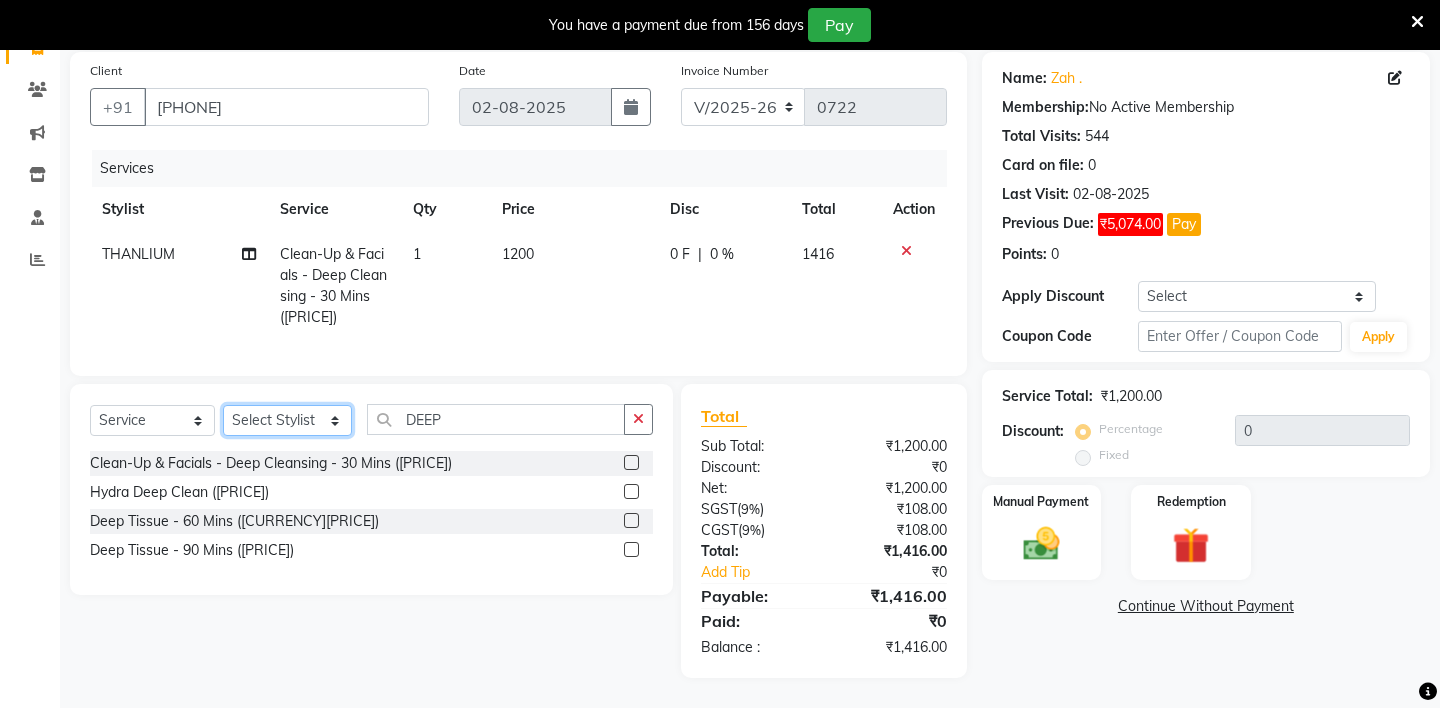 click on "Select Stylist [PERSON] - ZAH BEAUTY RETAIL [PERSON] [PERSON] [PERSON] [PERSON] [PERSON] [PERSON] [PERSON] [PERSON] [PERSON] [PERSON]" 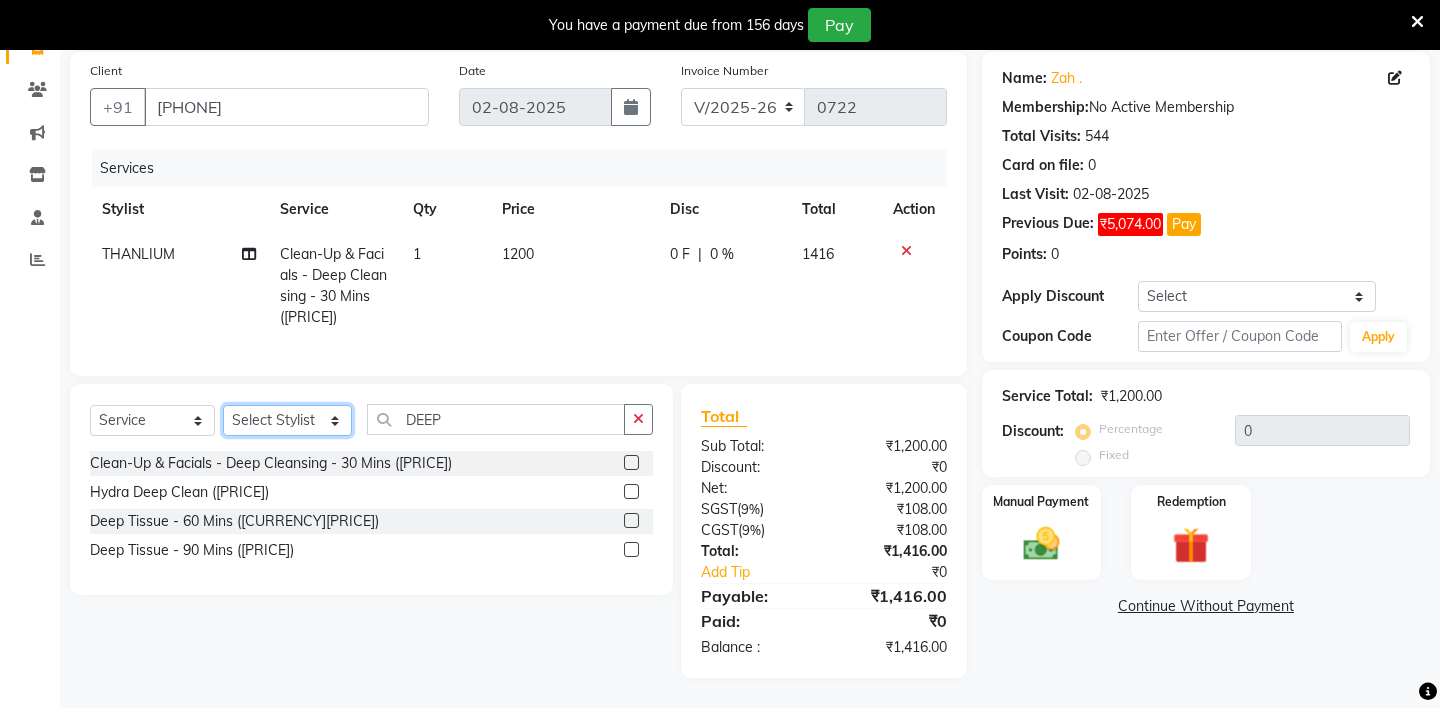 select on "38270" 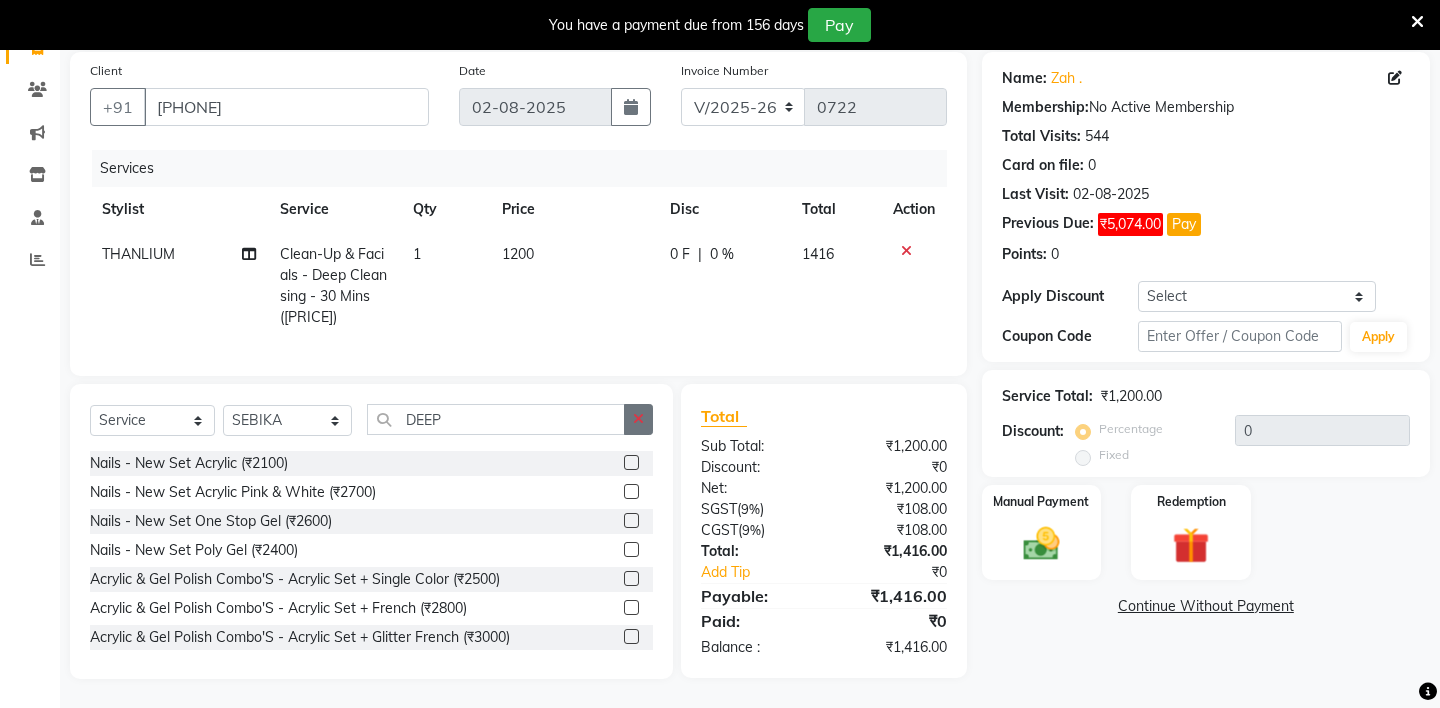 click 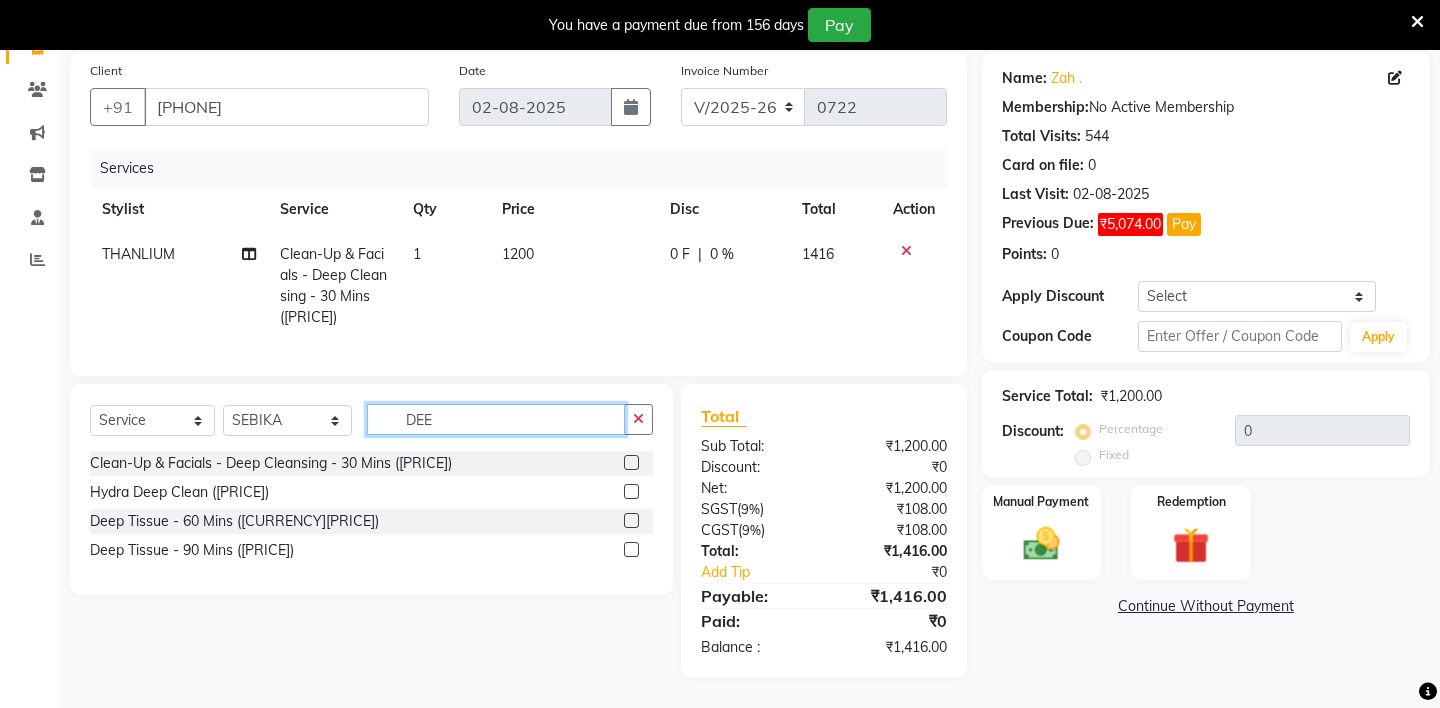 type on "DEE" 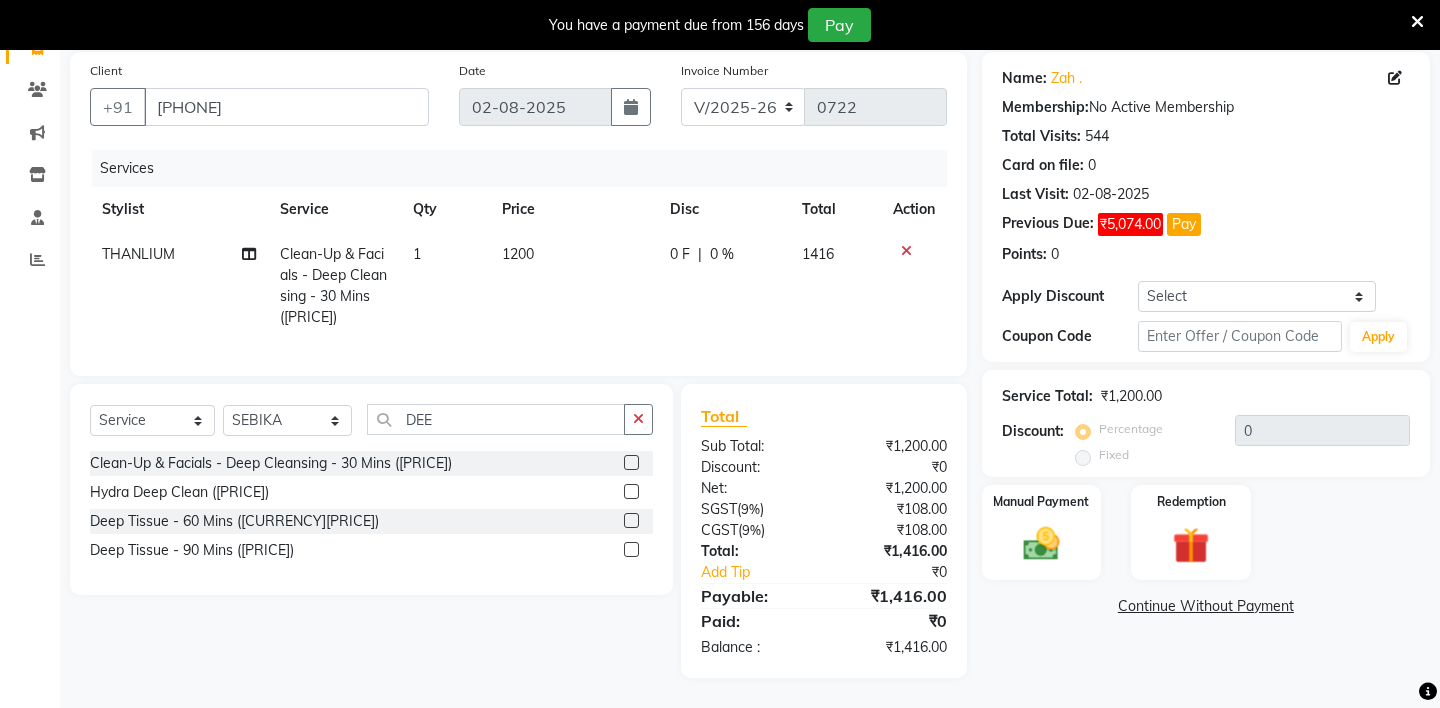 click 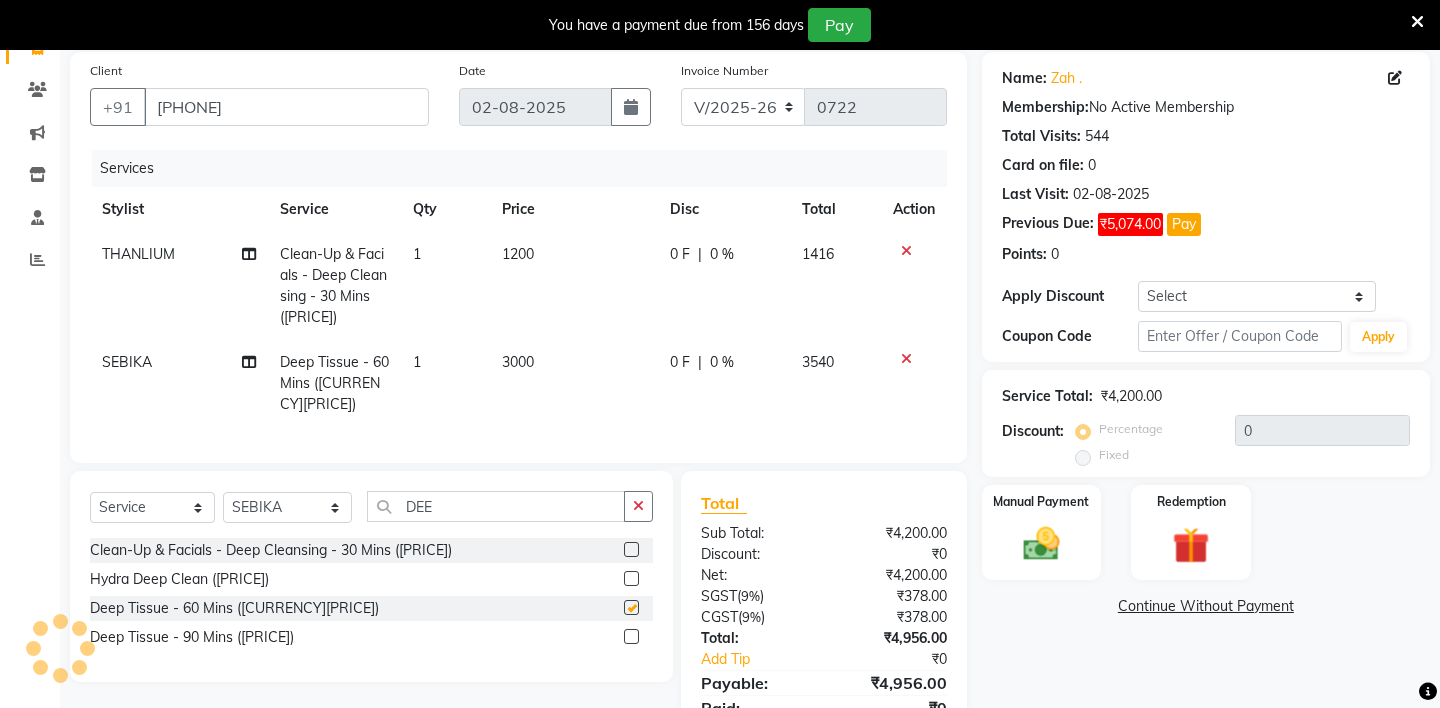 checkbox on "false" 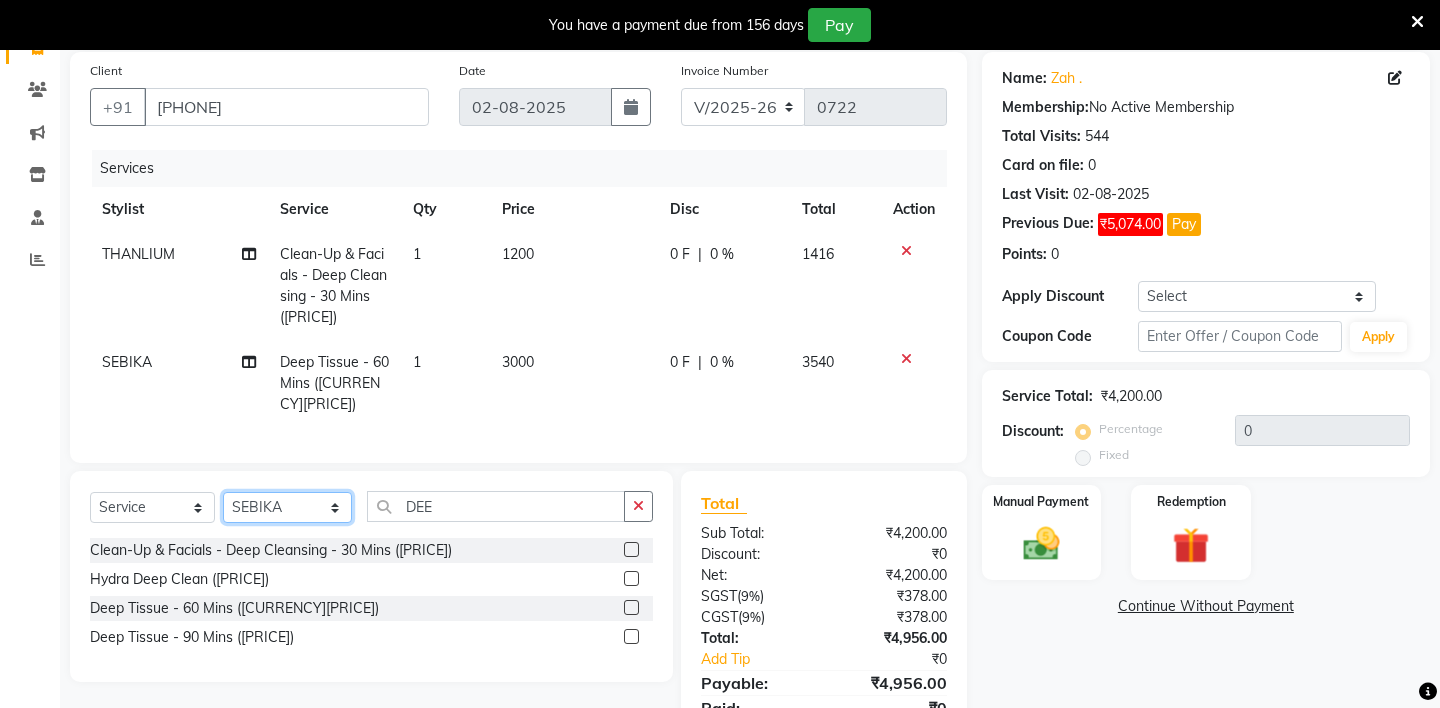 click on "Select Stylist [PERSON] - ZAH BEAUTY RETAIL [PERSON] [PERSON] [PERSON] [PERSON] [PERSON] [PERSON] [PERSON] [PERSON] [PERSON] [PERSON]" 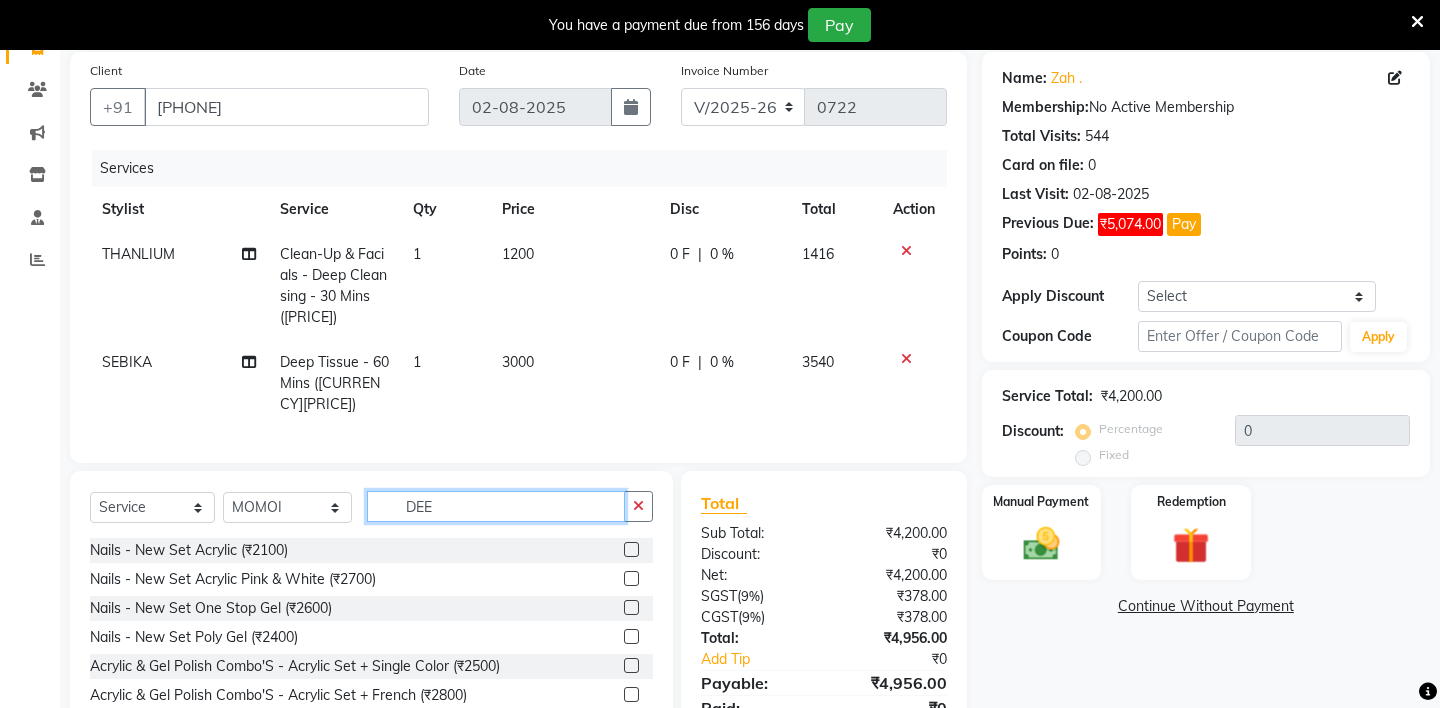 click on "DEE" 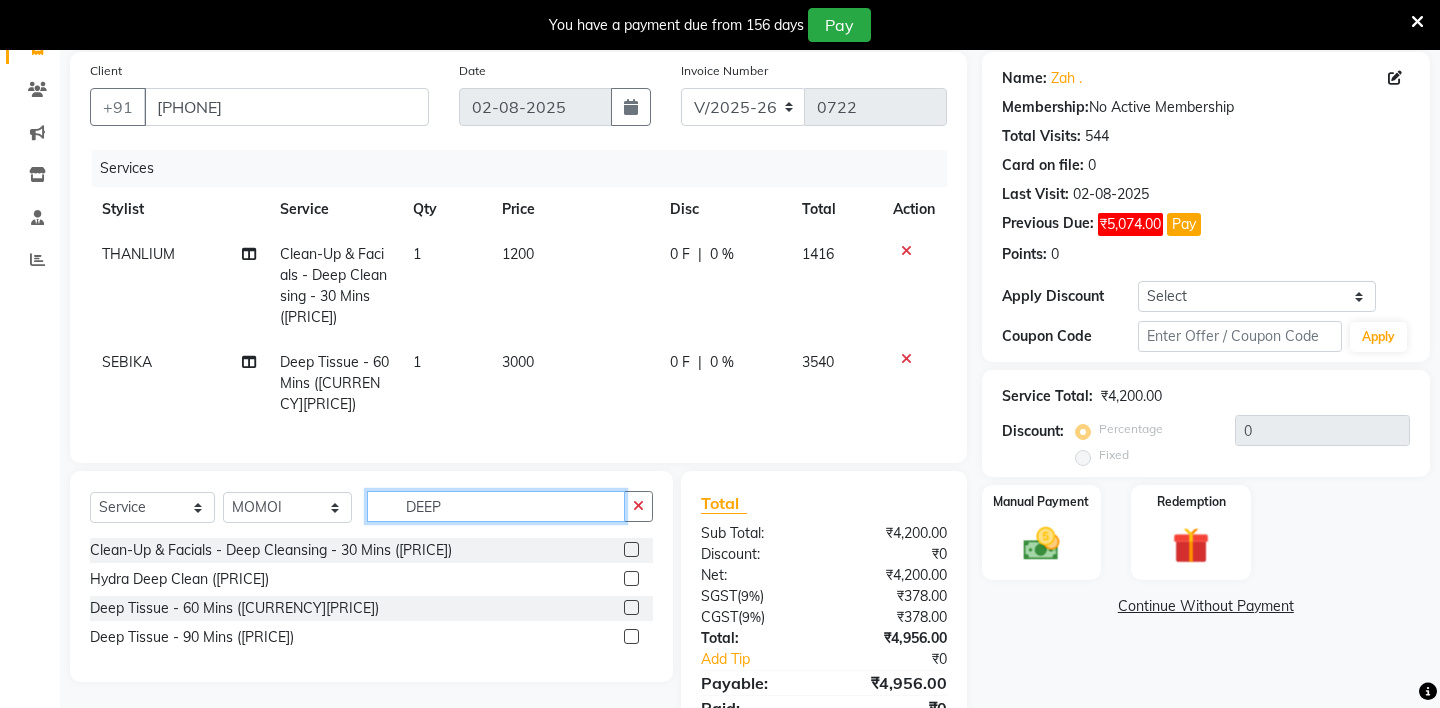 type on "DEEP" 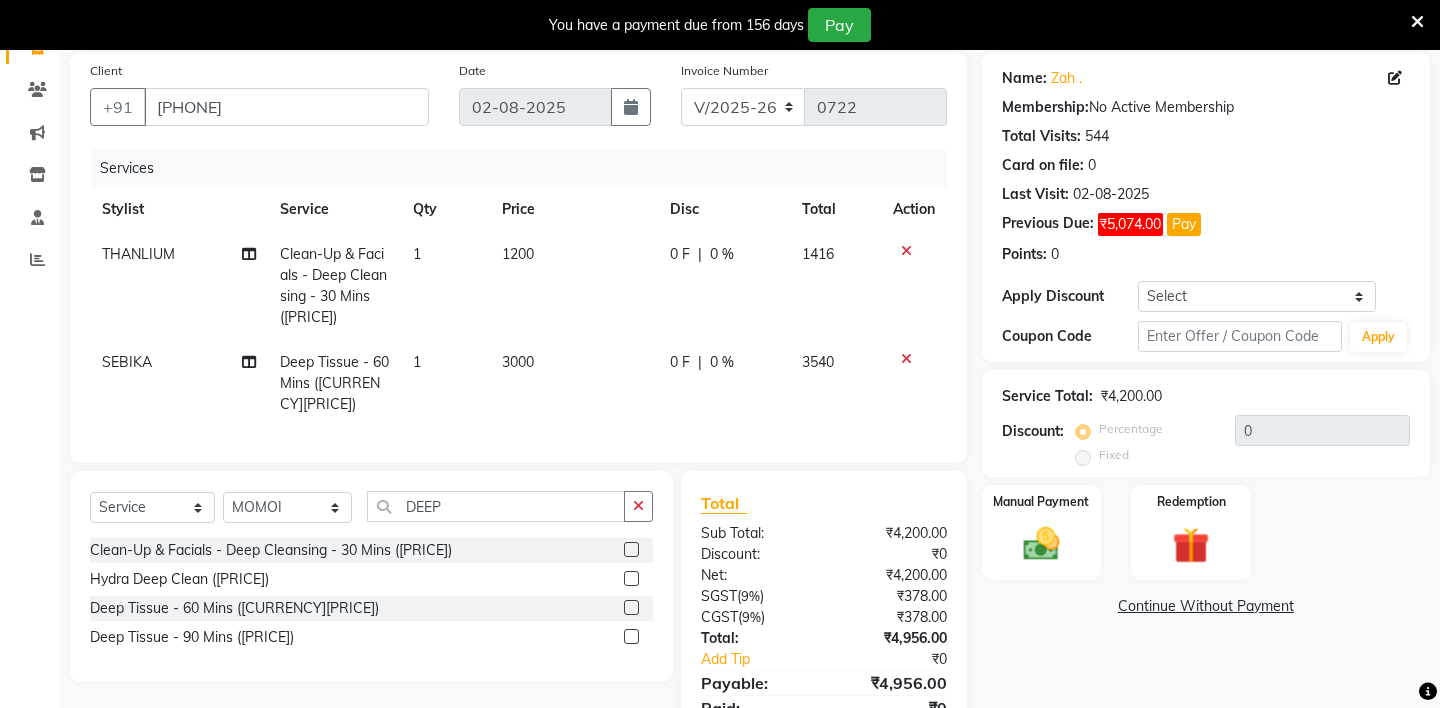 click 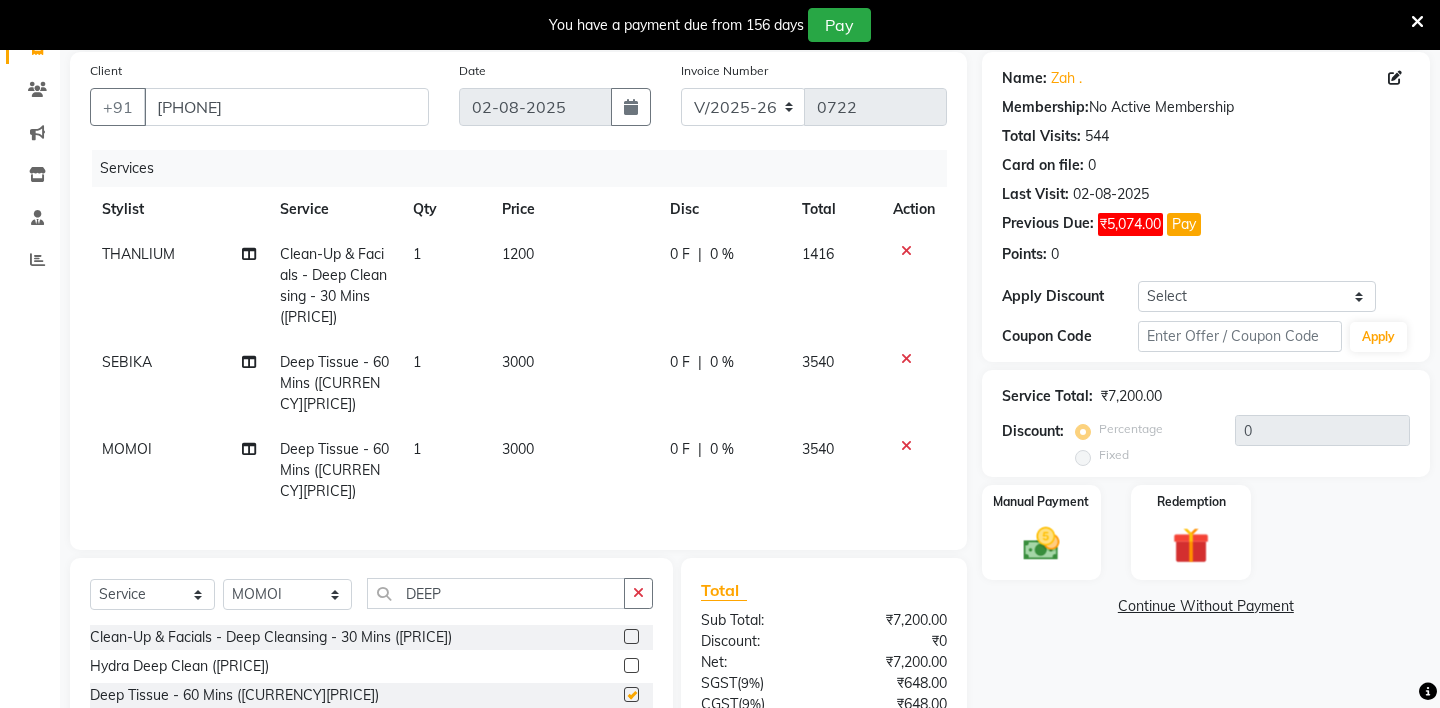checkbox on "false" 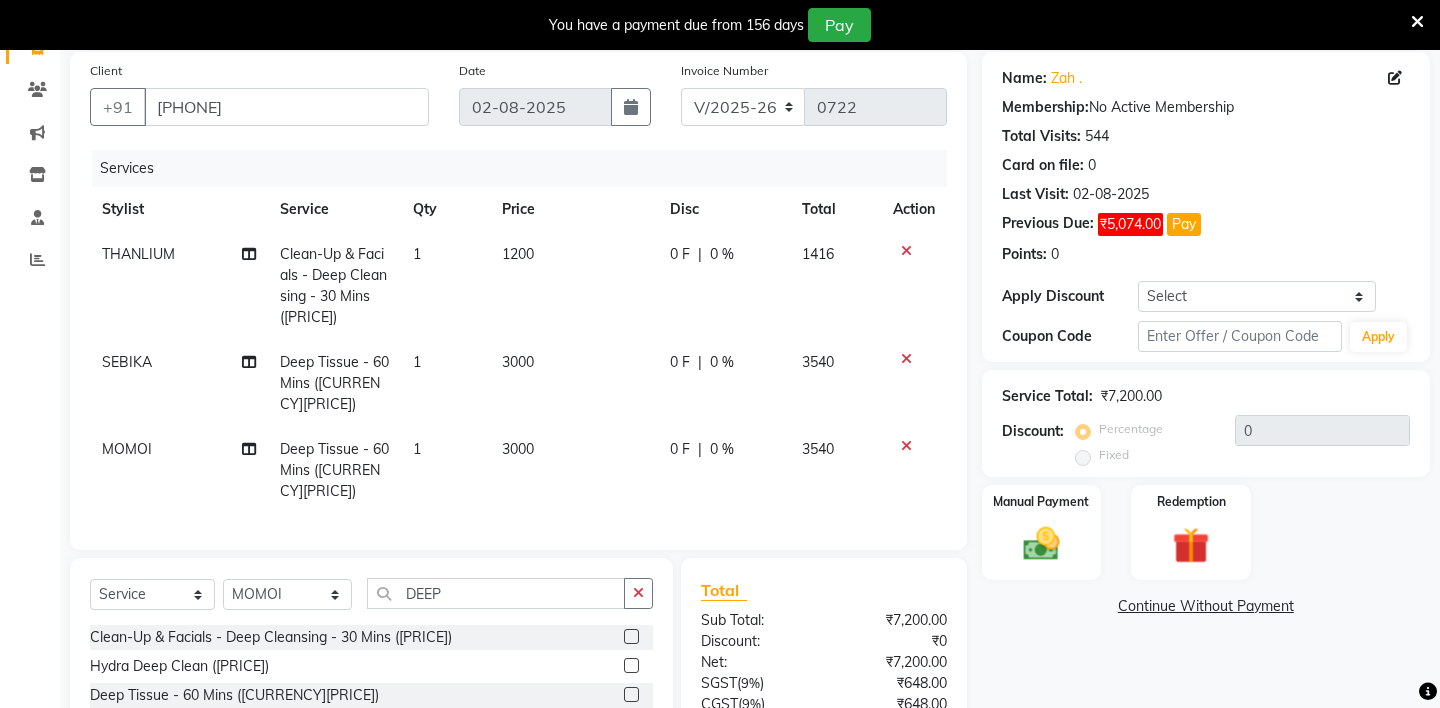 scroll, scrollTop: 280, scrollLeft: 0, axis: vertical 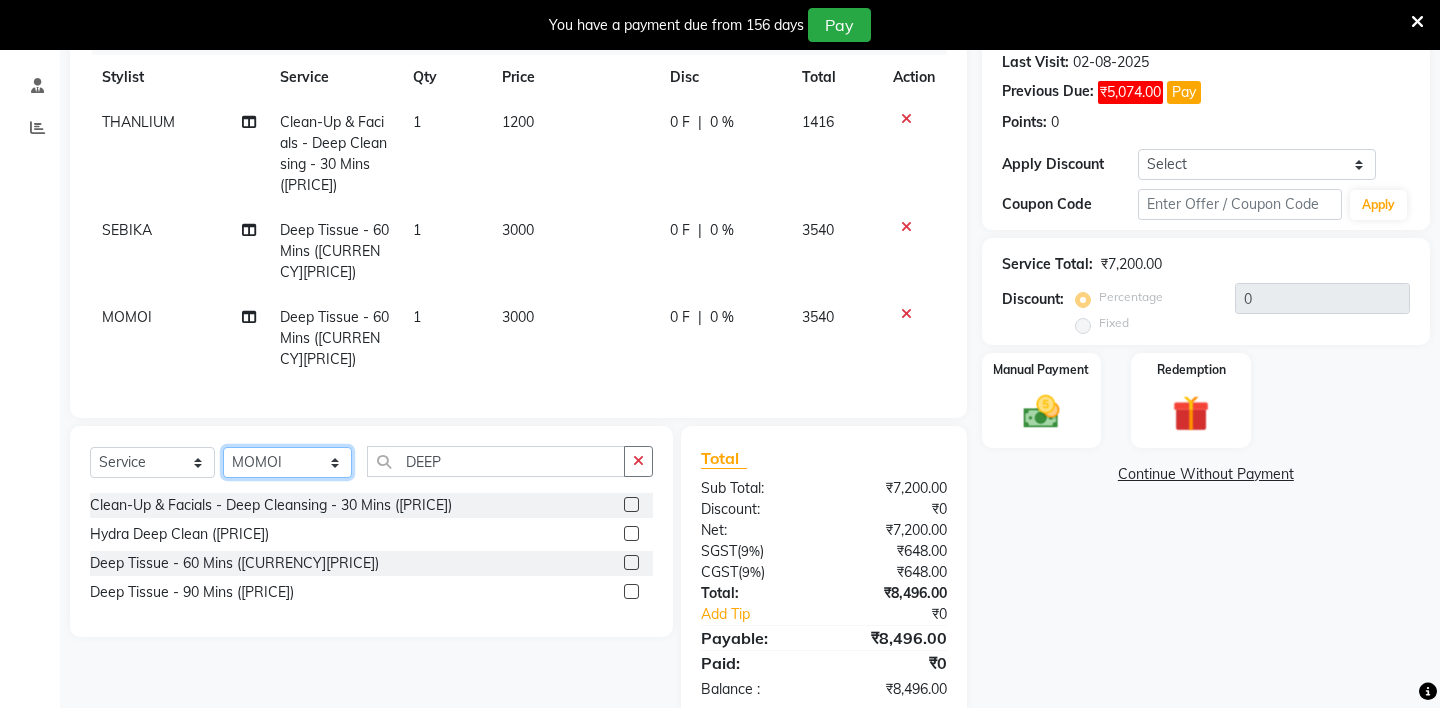 click on "Select Stylist [PERSON] - ZAH BEAUTY RETAIL [PERSON] [PERSON] [PERSON] [PERSON] [PERSON] [PERSON] [PERSON] [PERSON] [PERSON] [PERSON]" 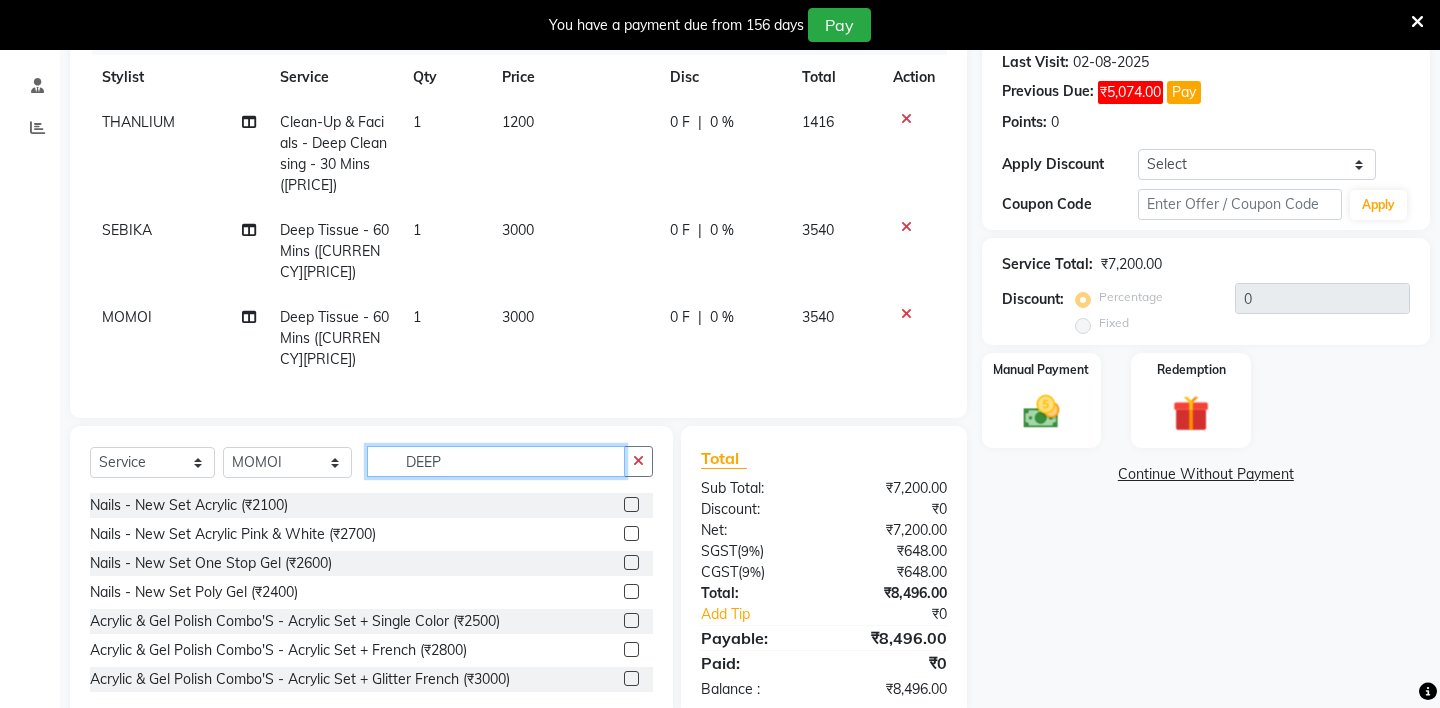 click on "DEEP" 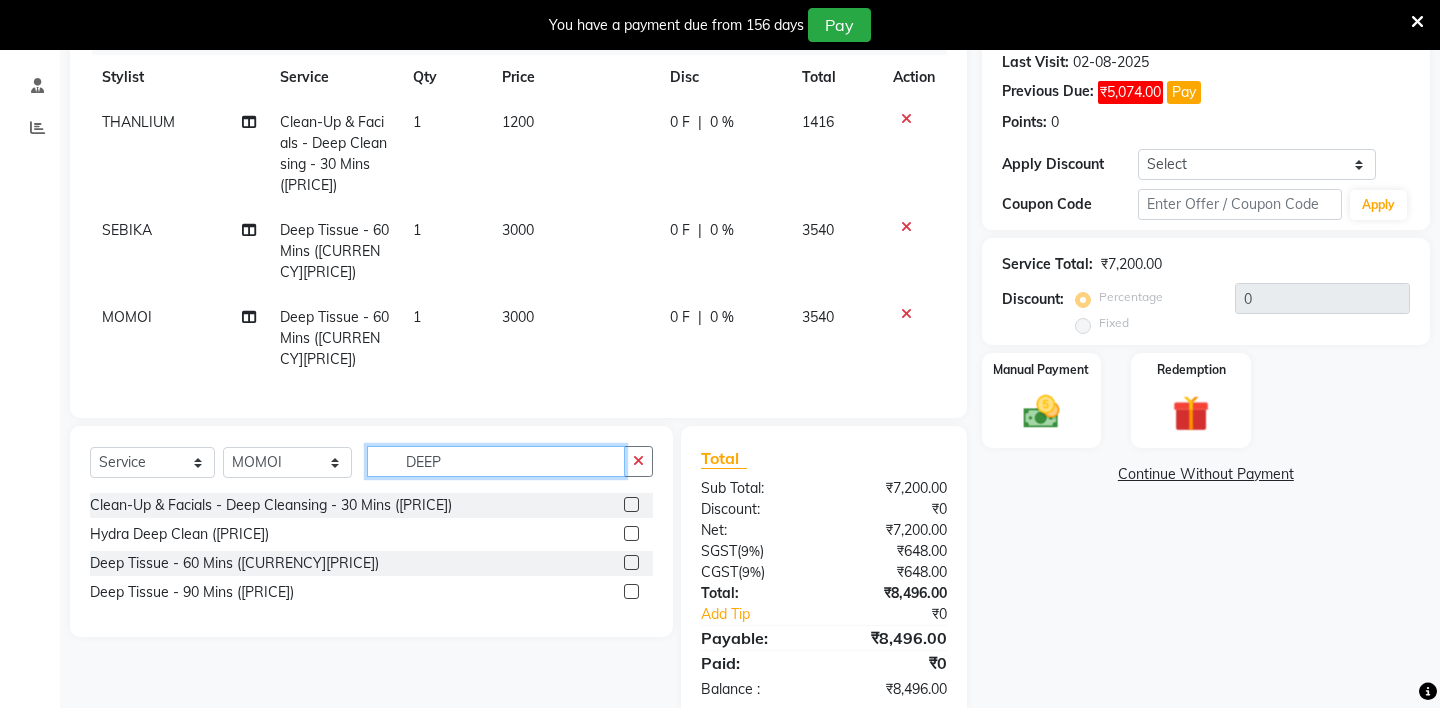 type on "DEEP" 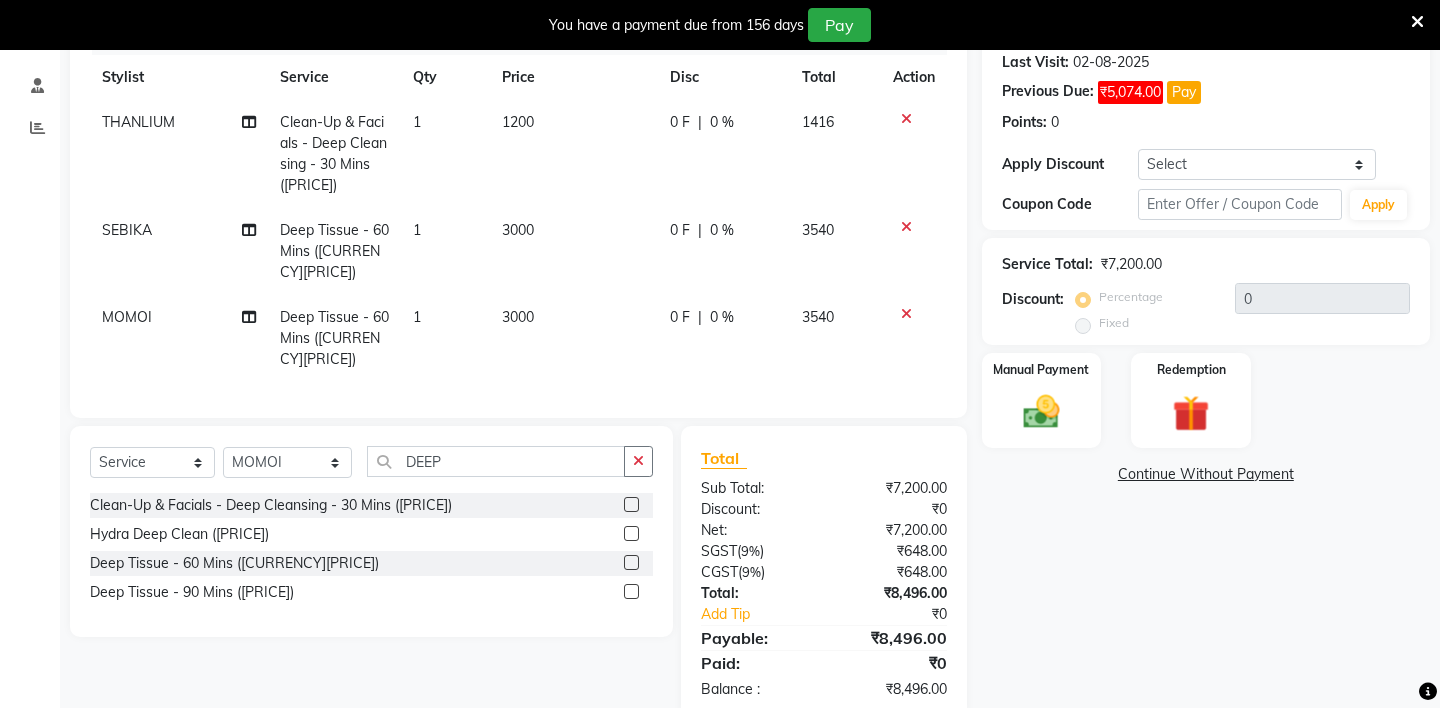 click 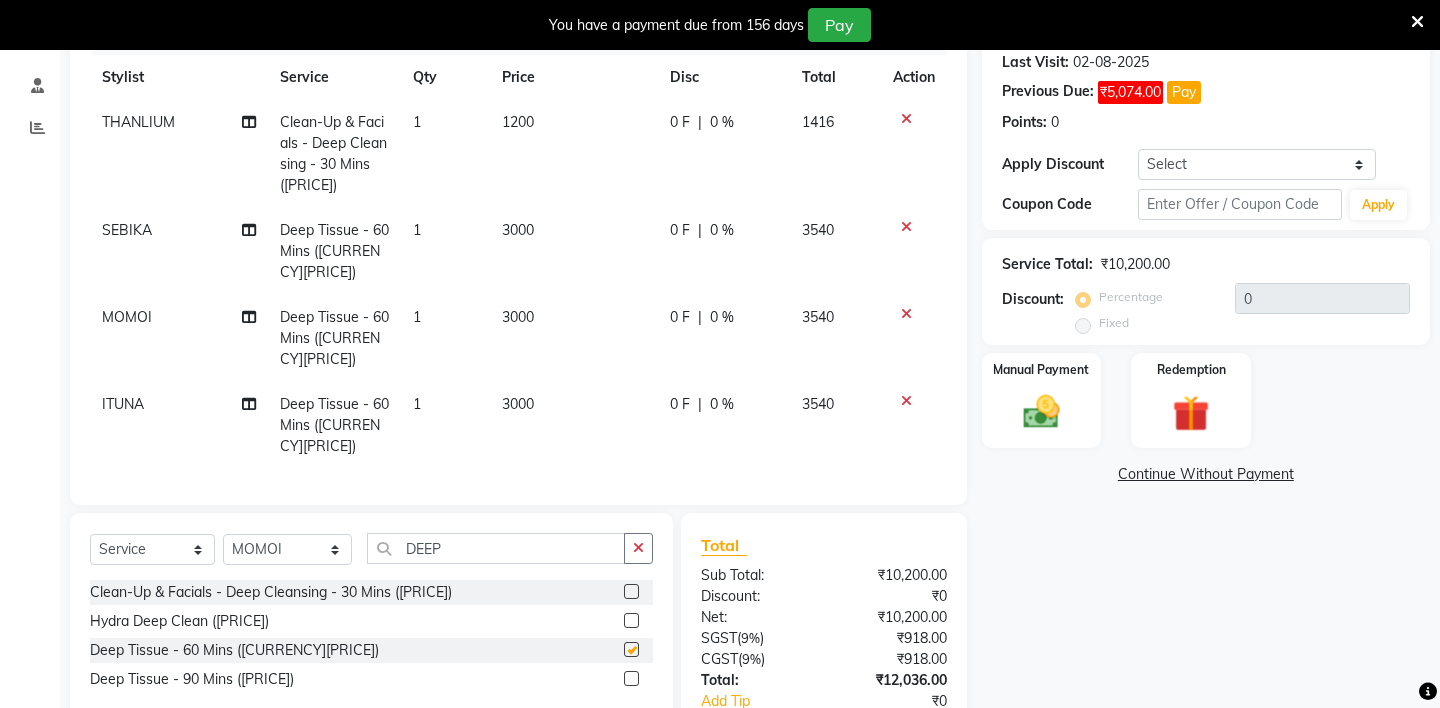 checkbox on "false" 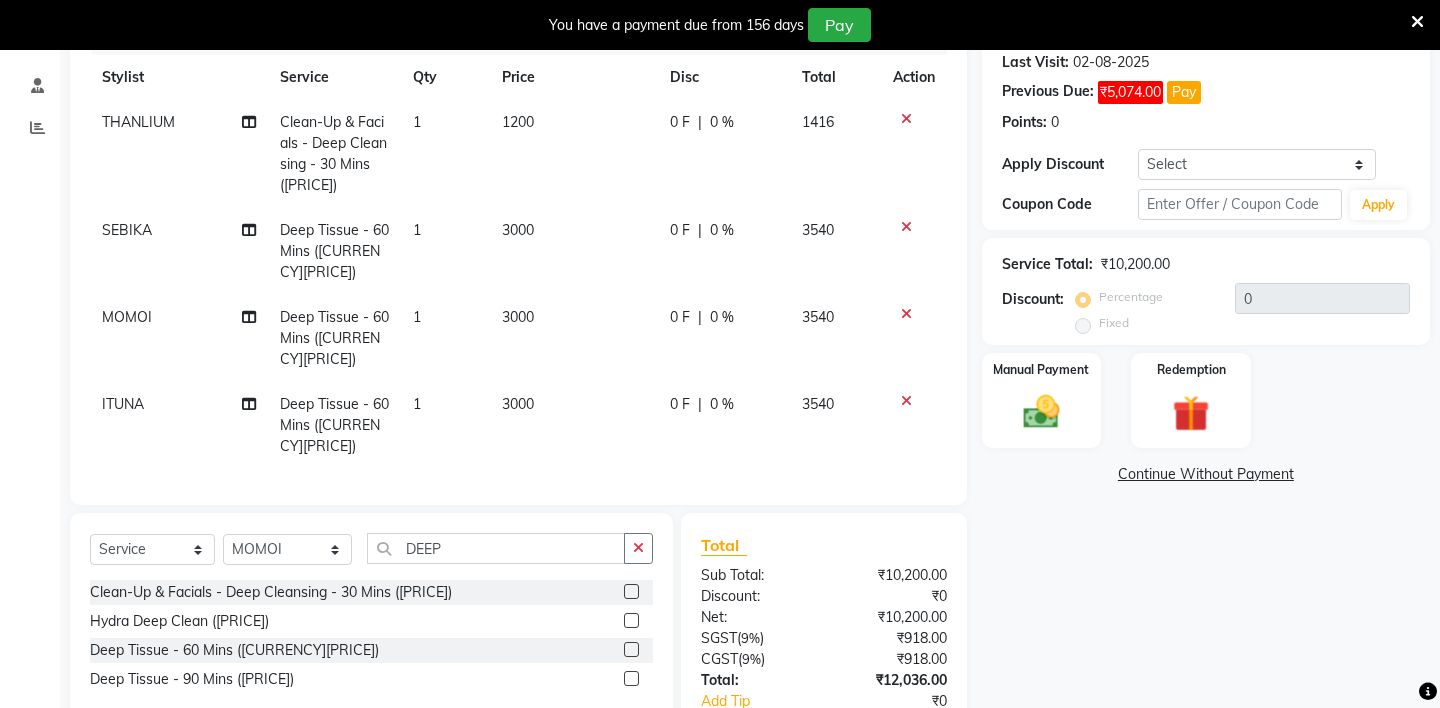 scroll, scrollTop: 346, scrollLeft: 0, axis: vertical 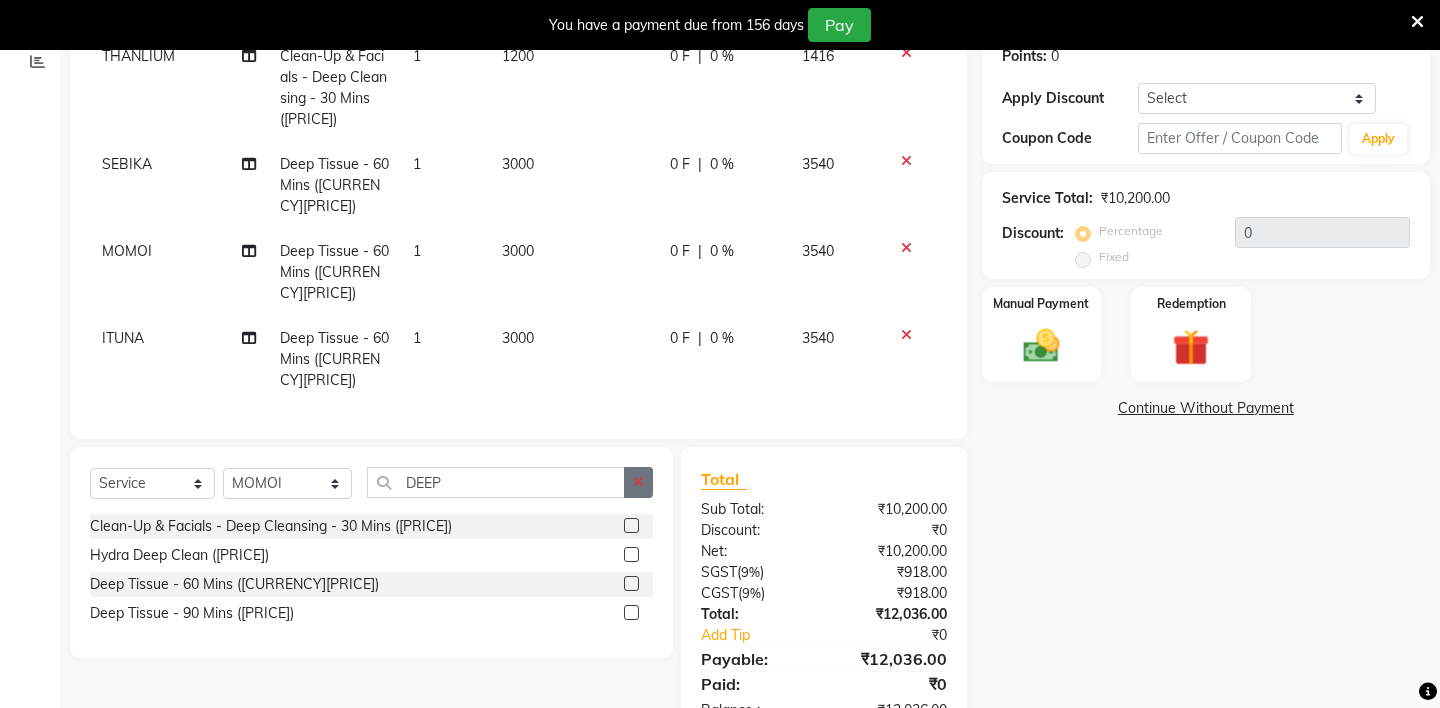 click 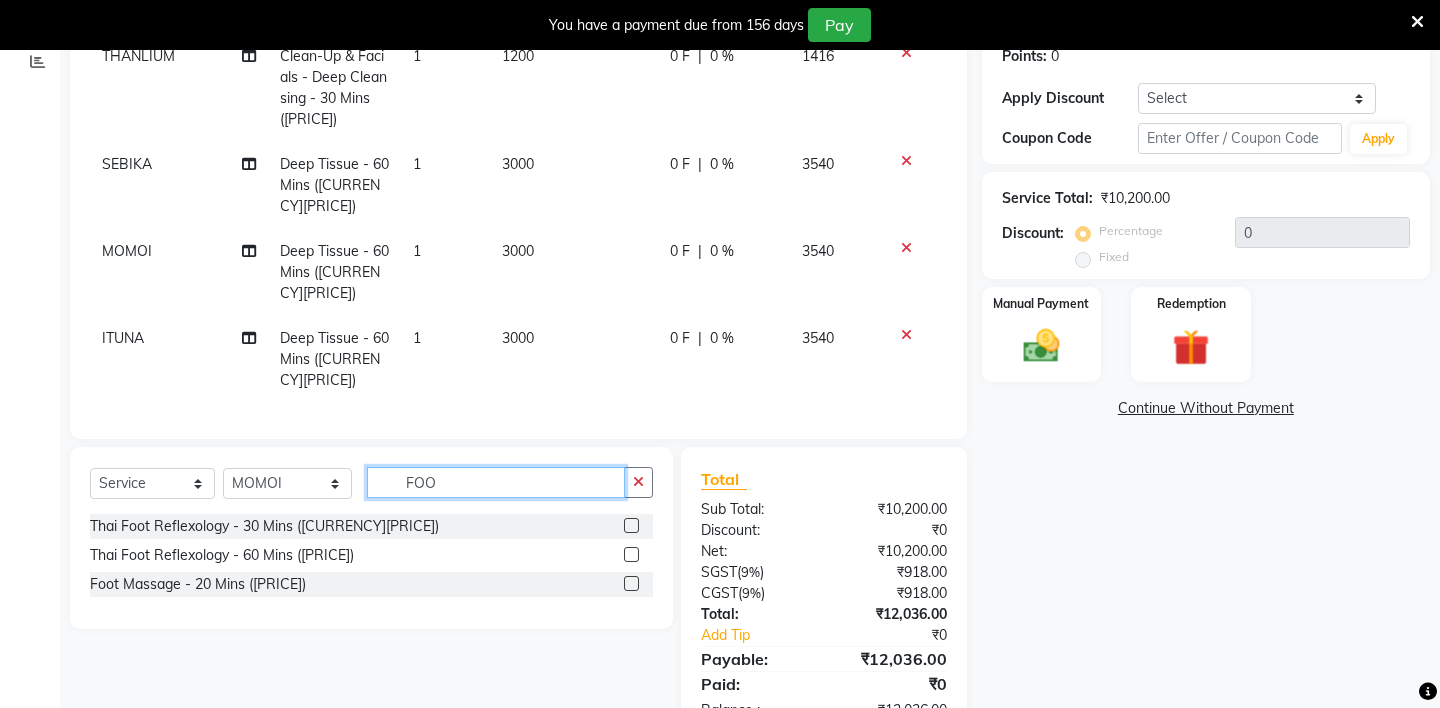 type on "FOO" 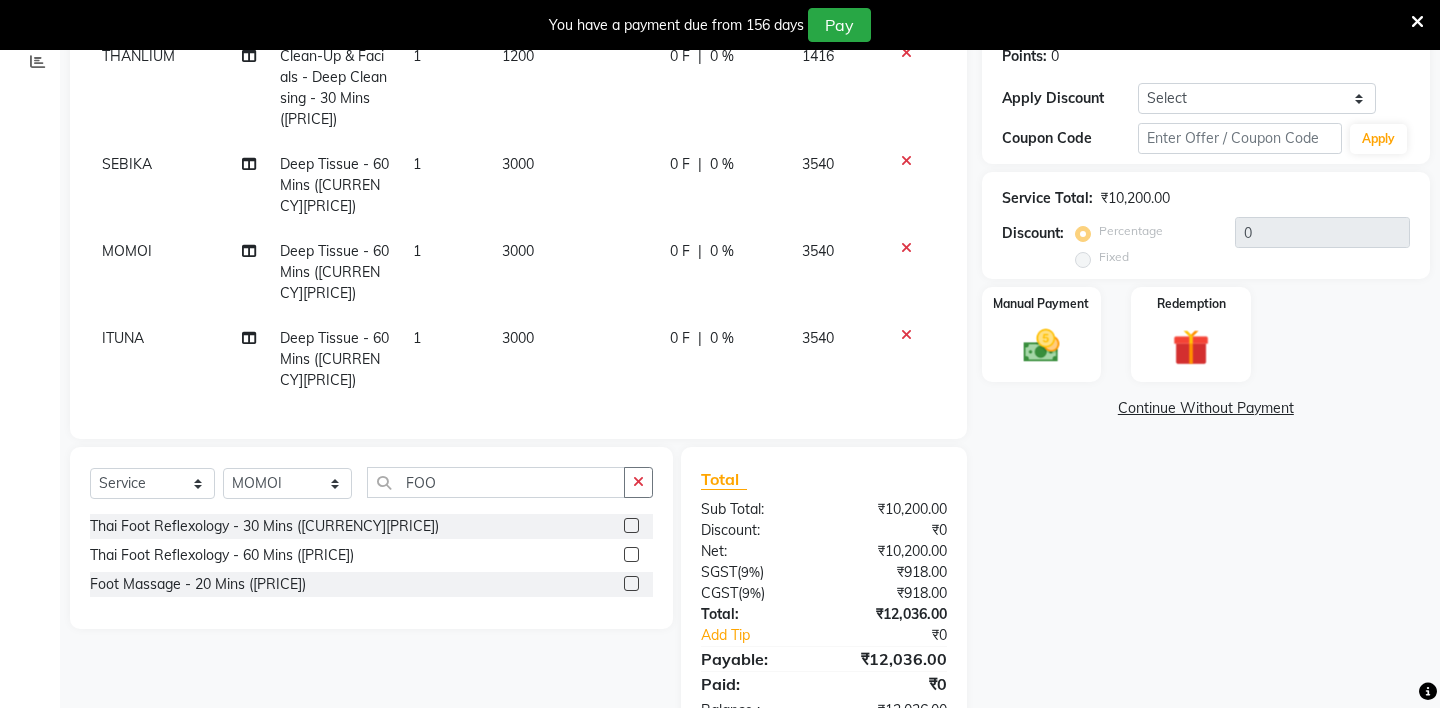 click 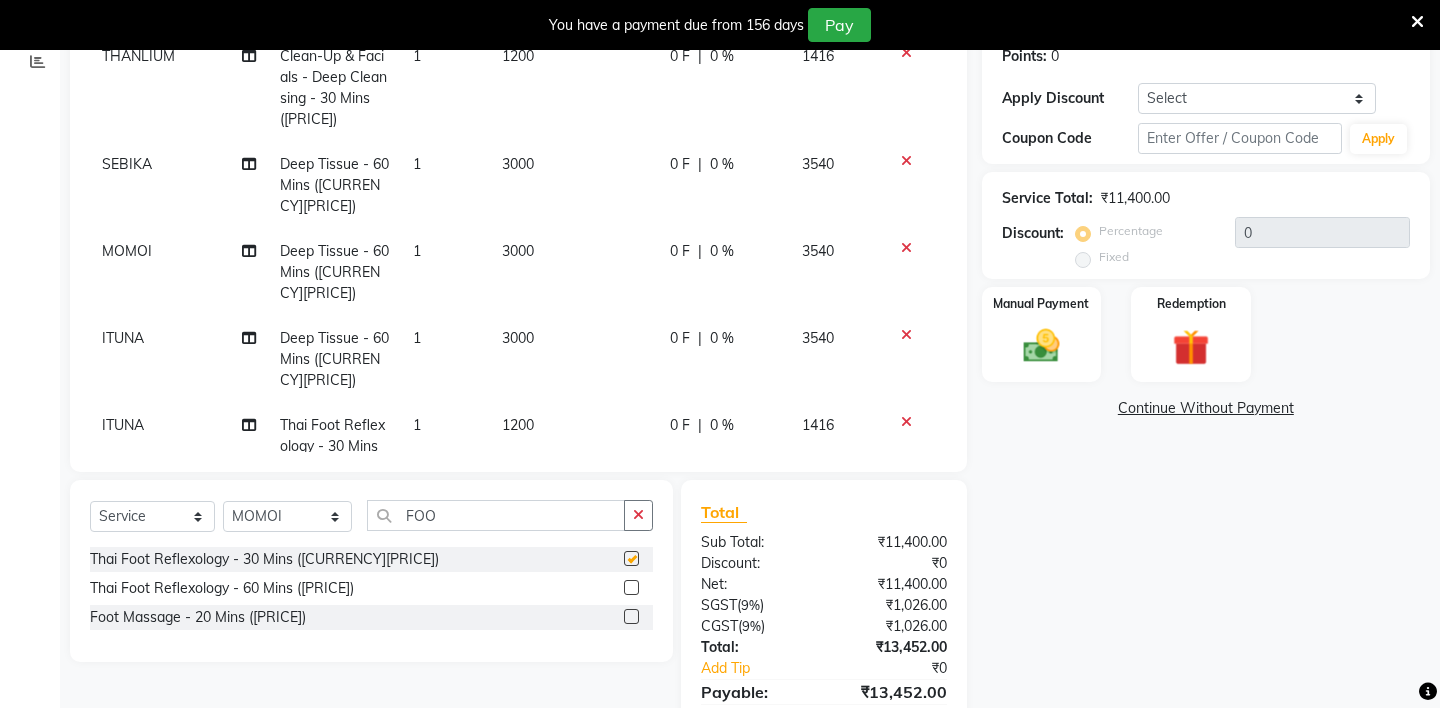 checkbox on "false" 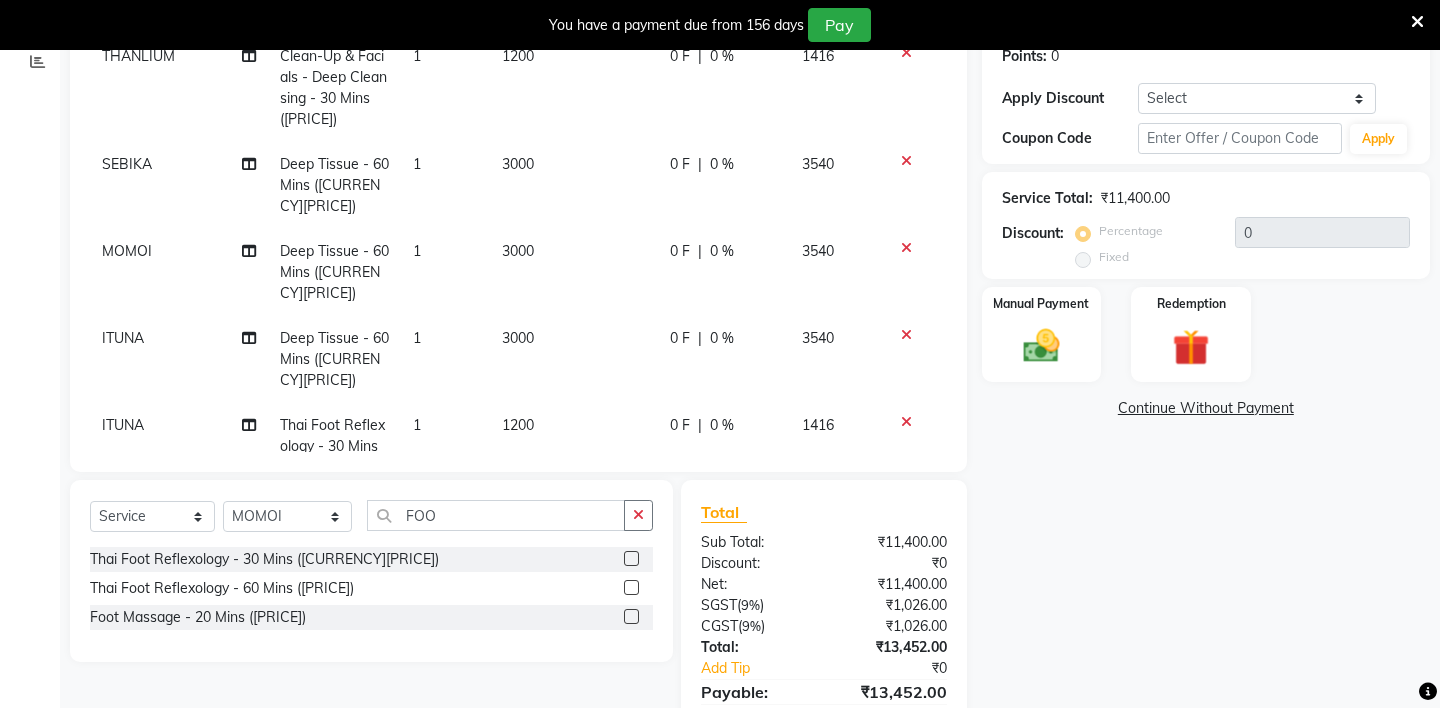 scroll, scrollTop: 433, scrollLeft: 0, axis: vertical 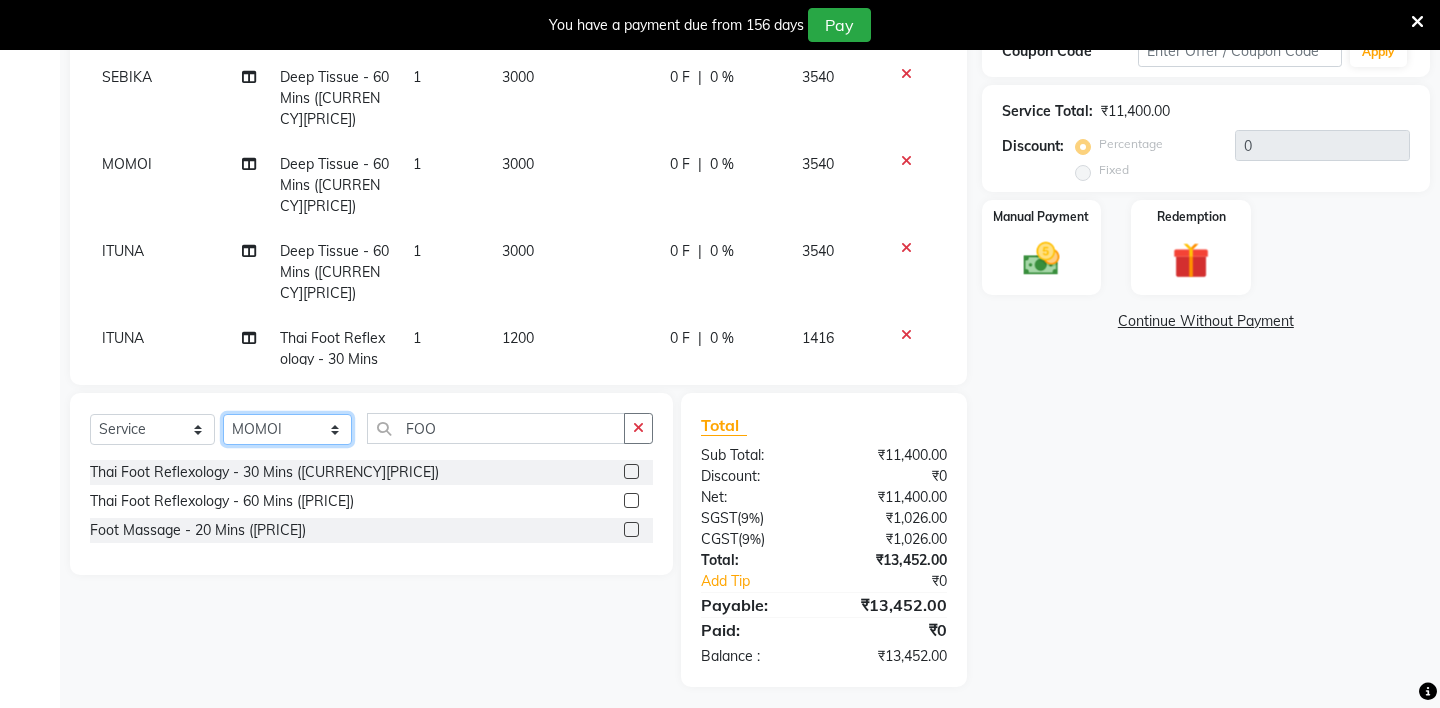 click on "Select Stylist [PERSON] - ZAH BEAUTY RETAIL [PERSON] [PERSON] [PERSON] [PERSON] [PERSON] [PERSON] [PERSON] [PERSON] [PERSON] [PERSON]" 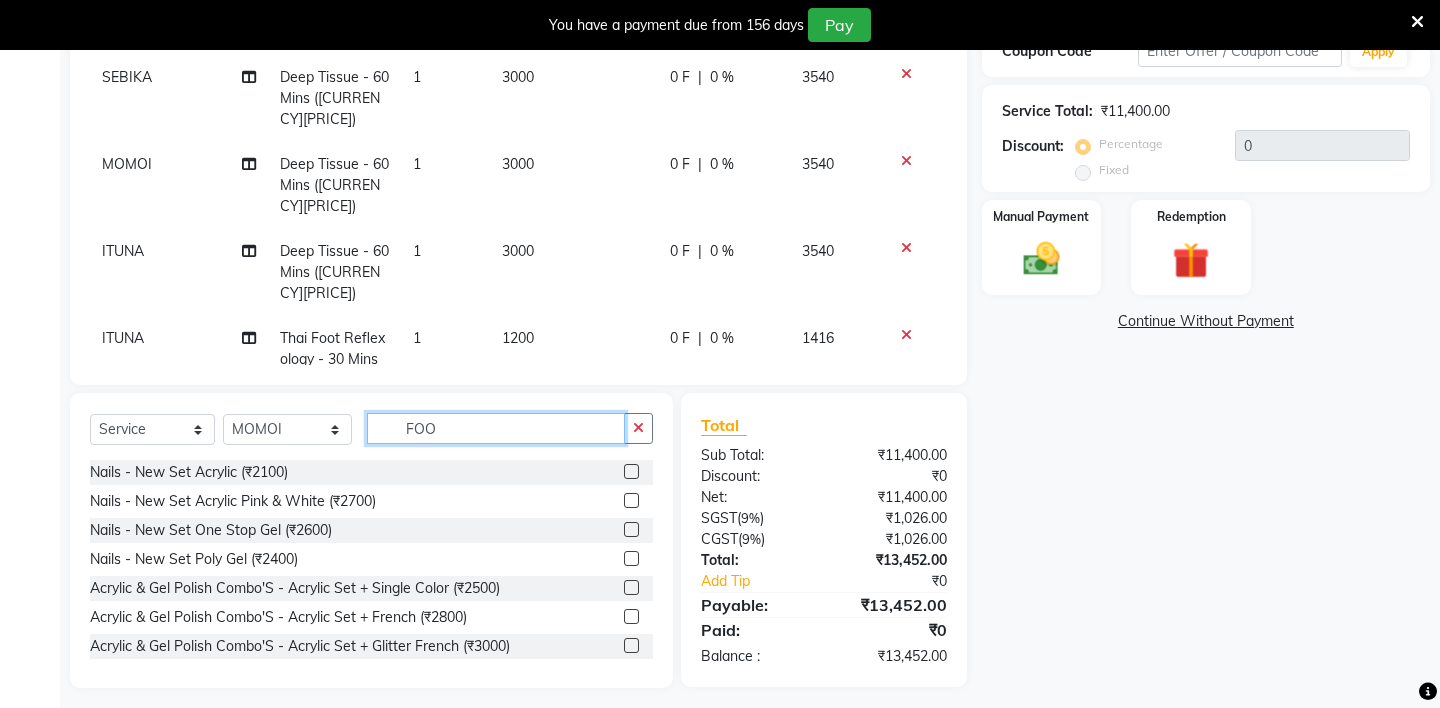 click on "FOO" 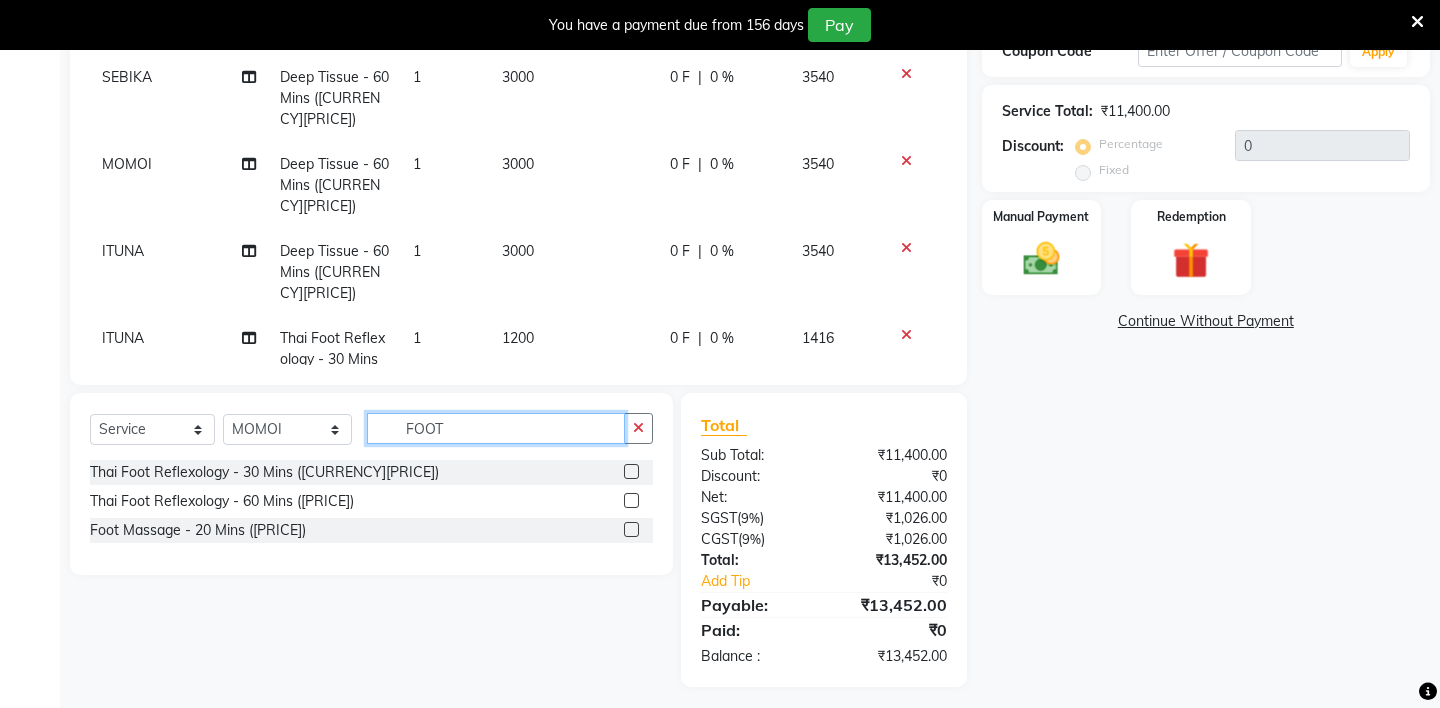 type on "FOOT" 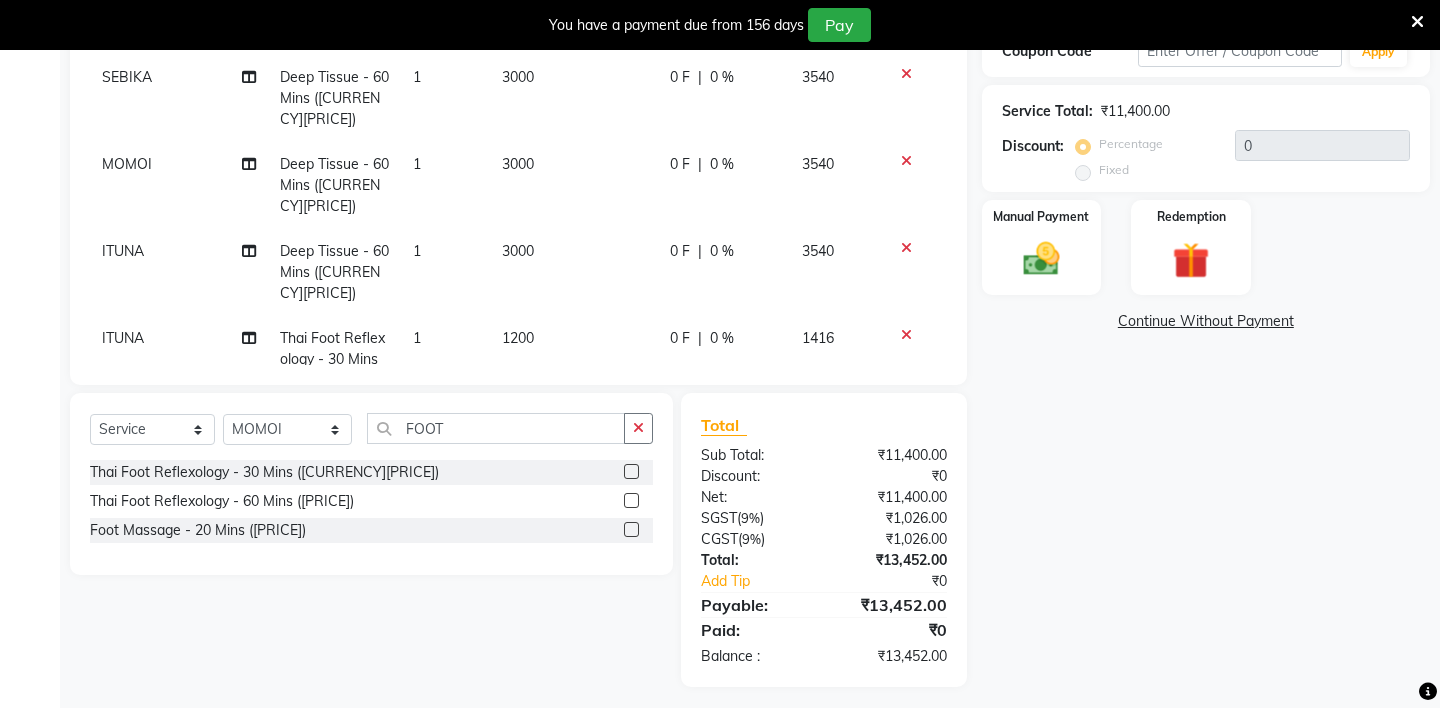 click 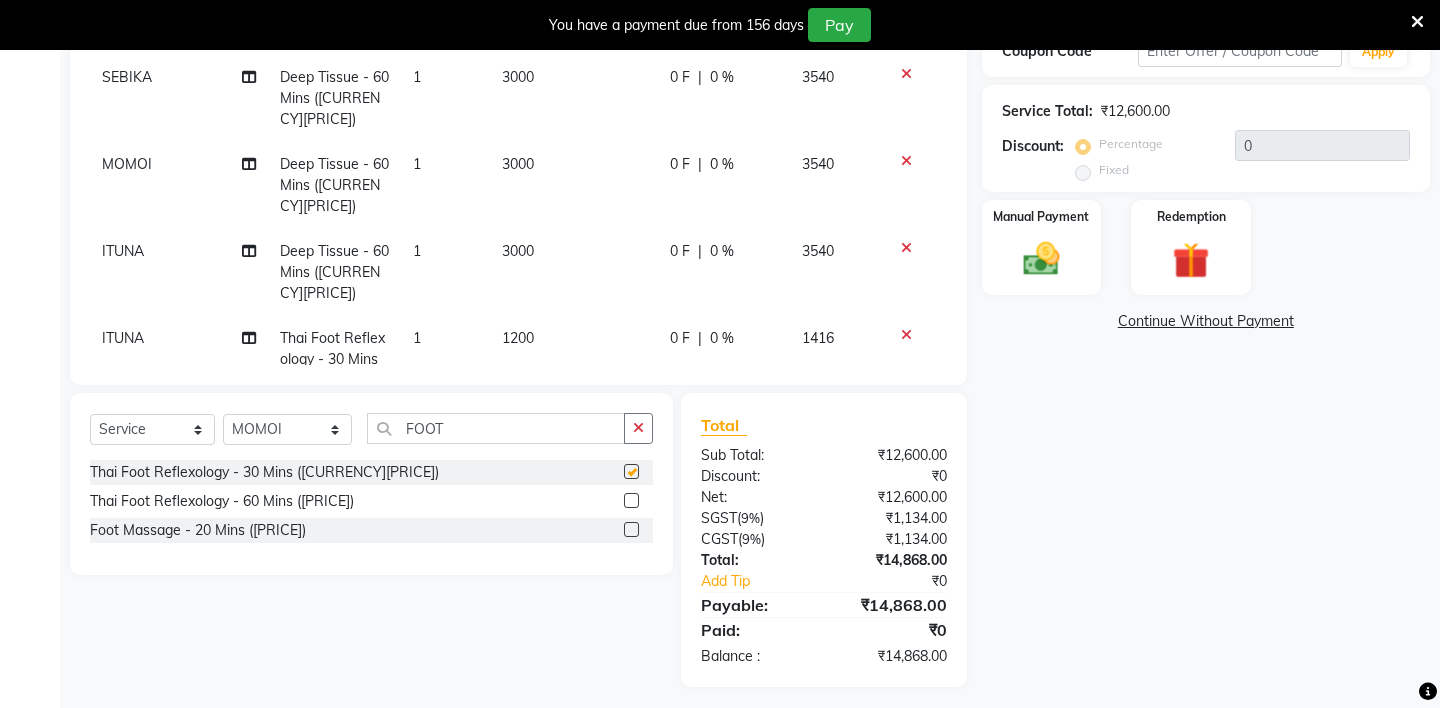 checkbox on "false" 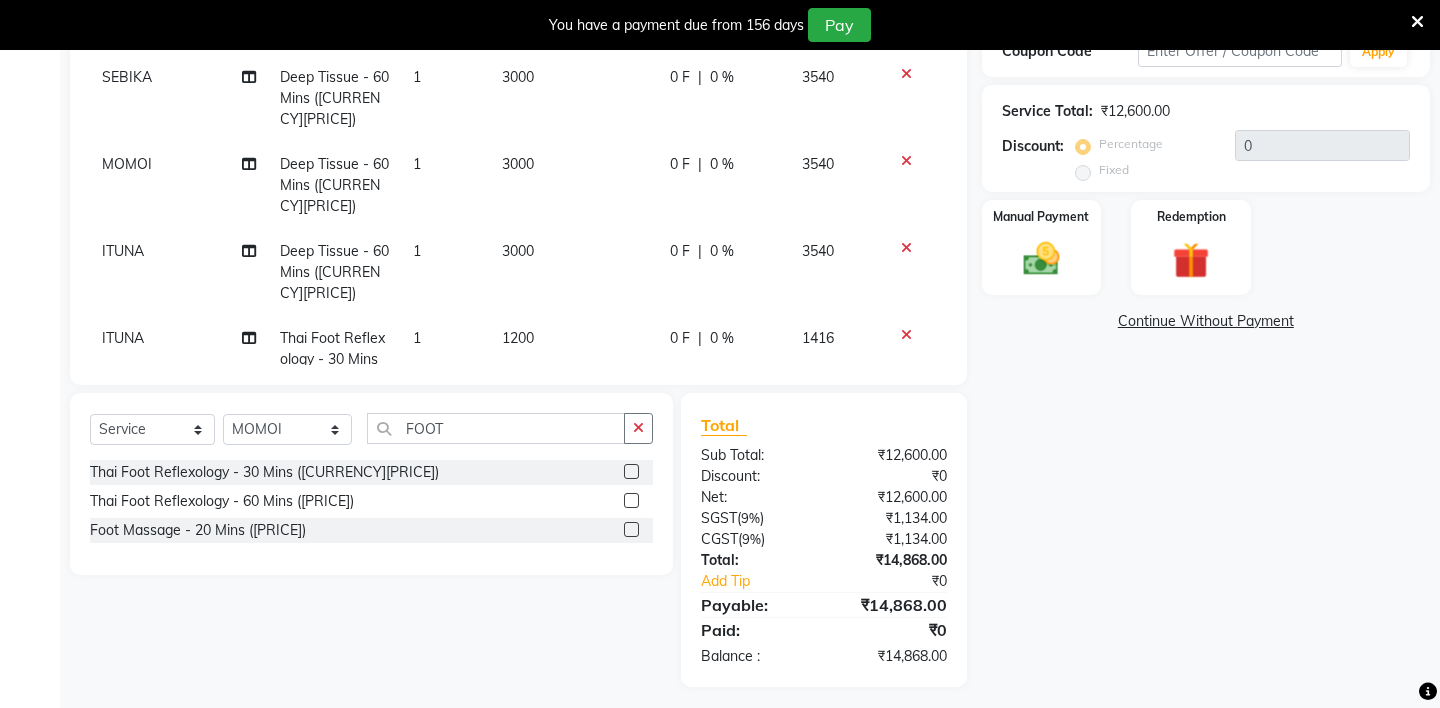 scroll, scrollTop: 78, scrollLeft: 0, axis: vertical 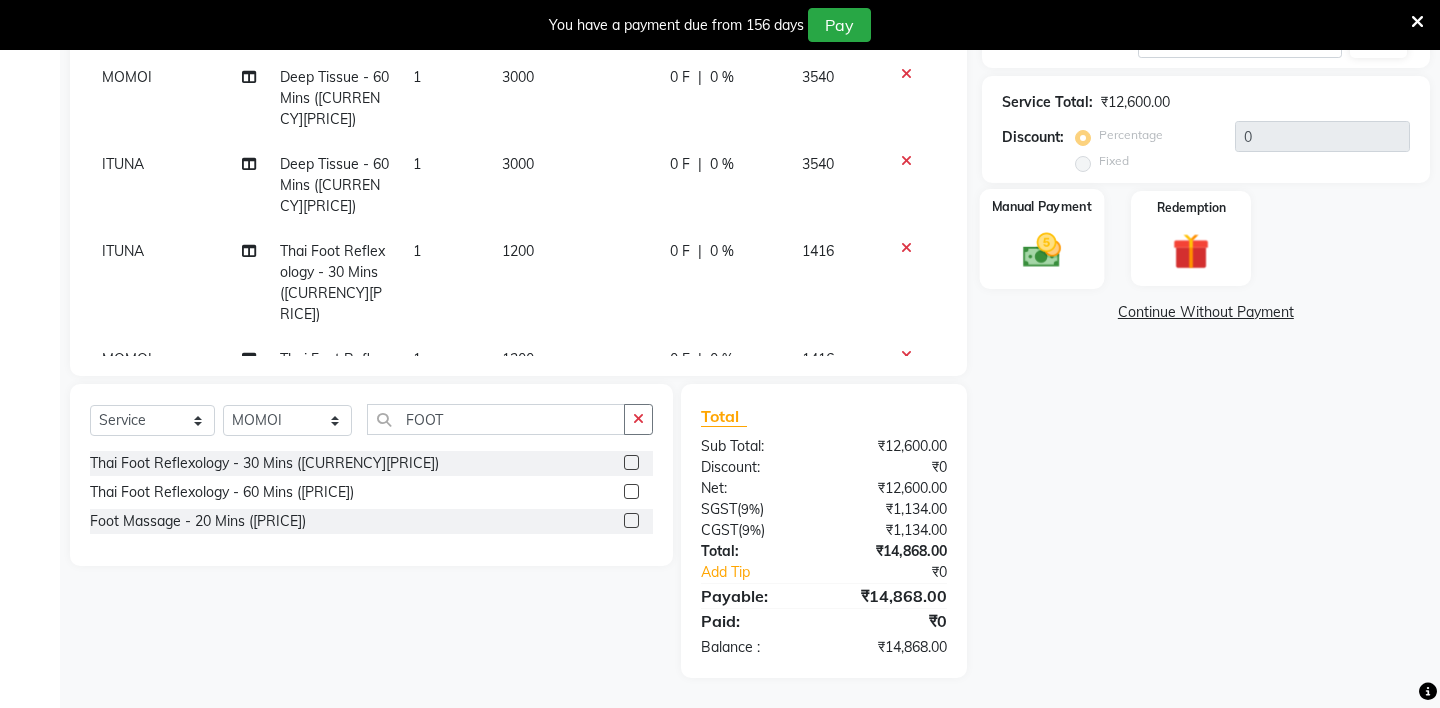 click 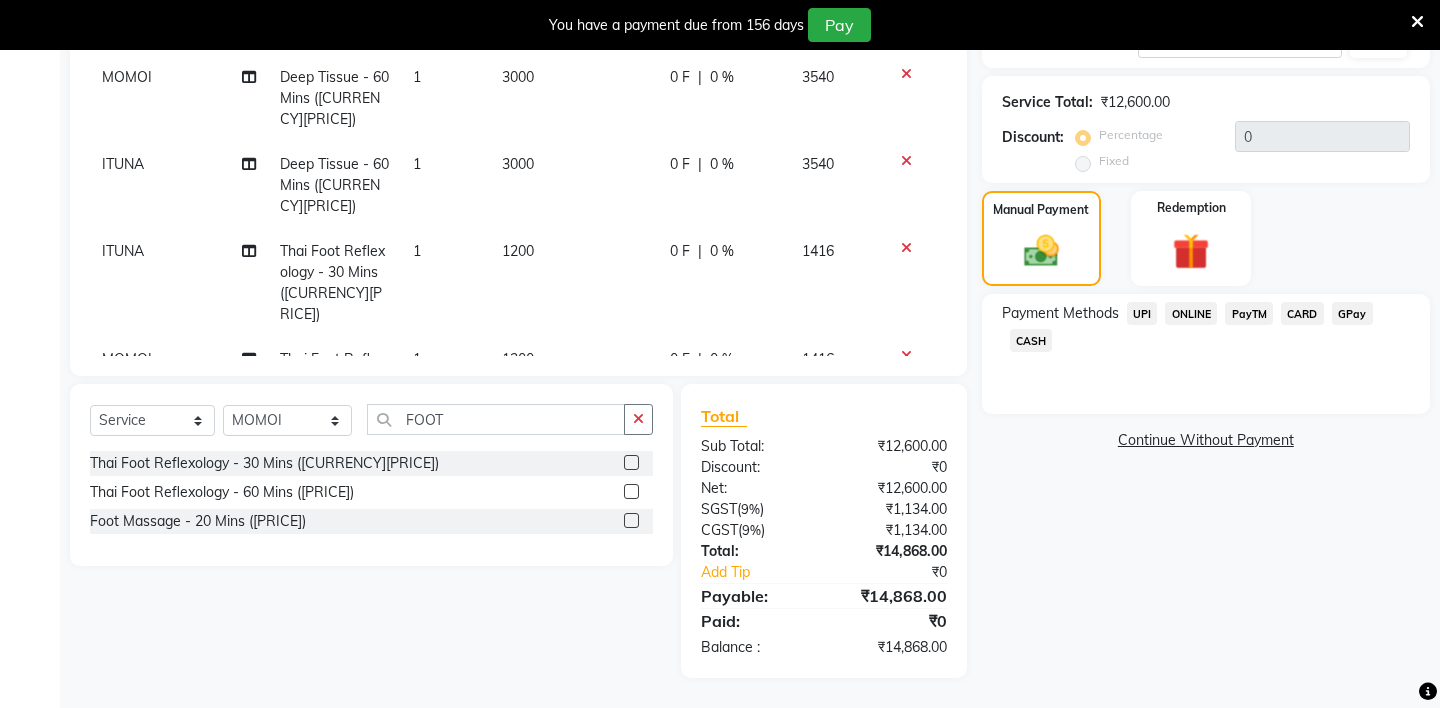 click on "CARD" 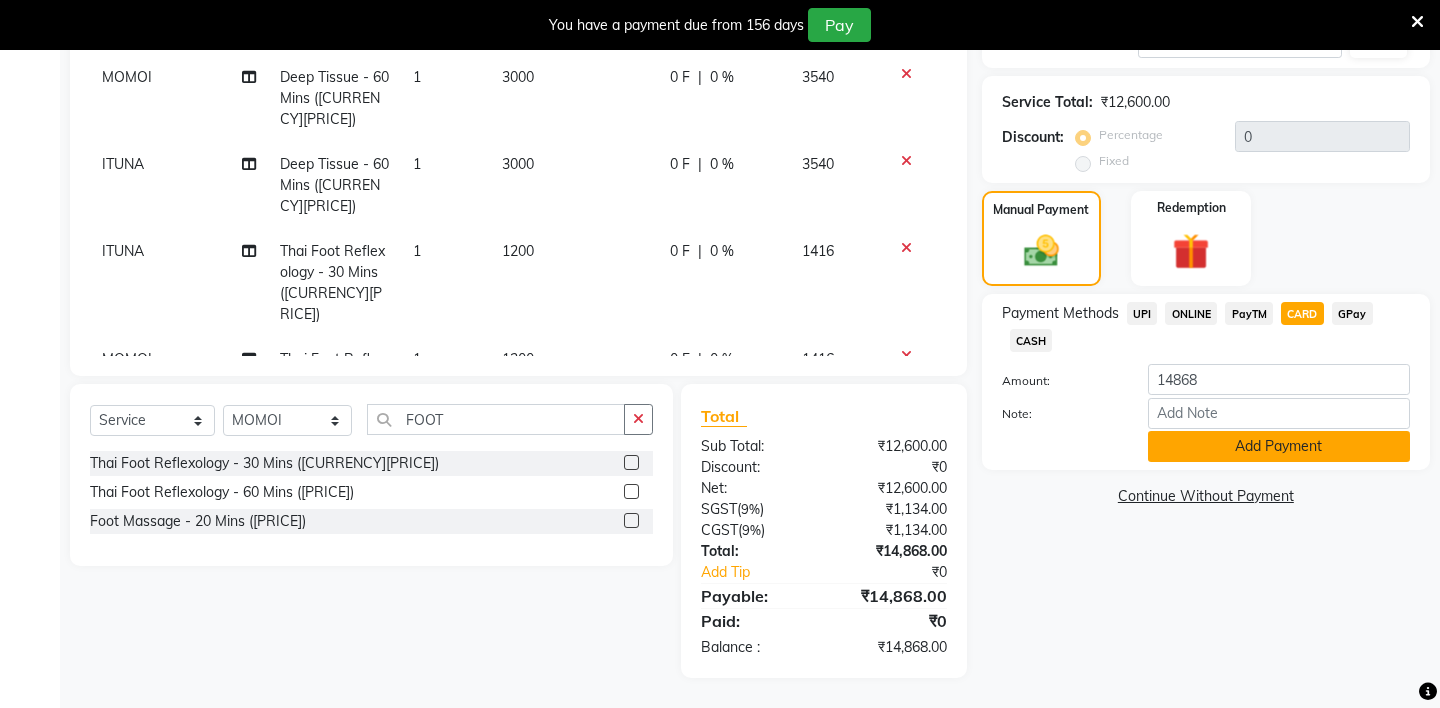 click on "Add Payment" 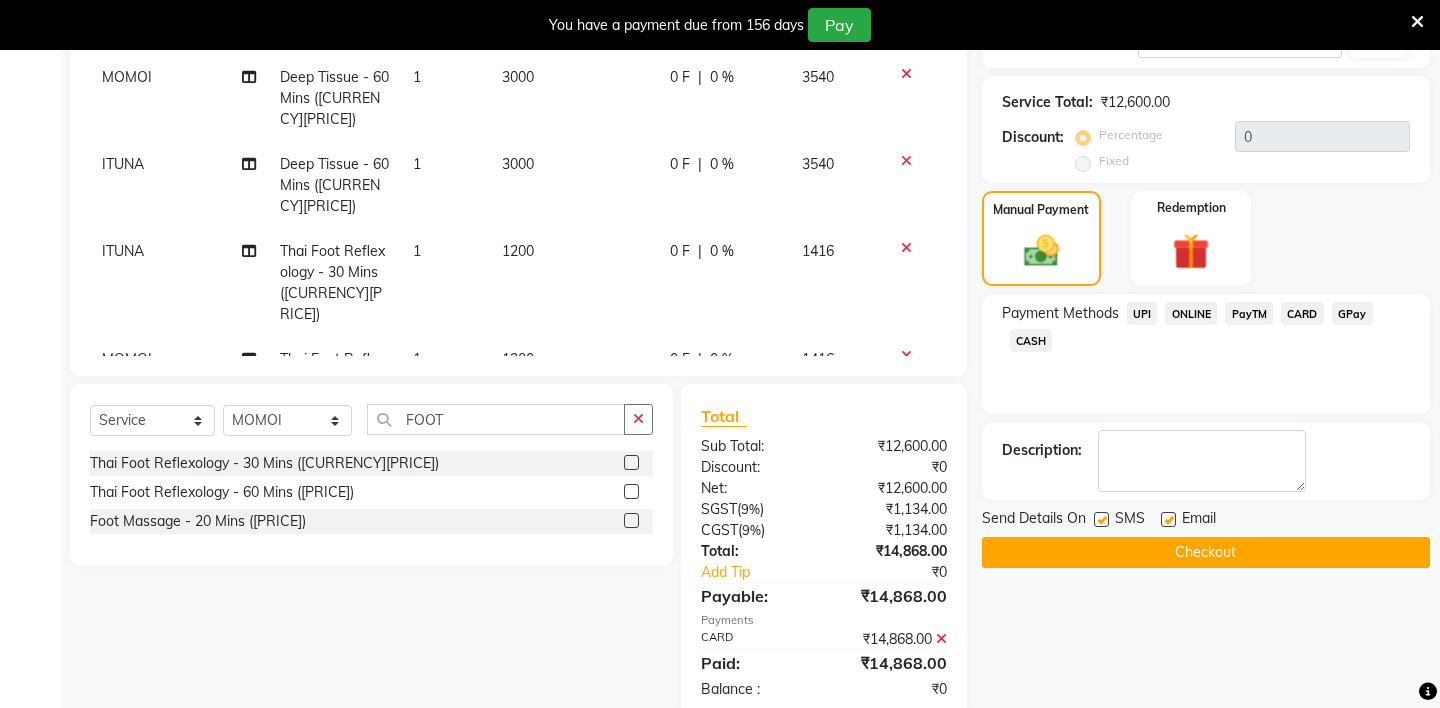 scroll, scrollTop: 484, scrollLeft: 0, axis: vertical 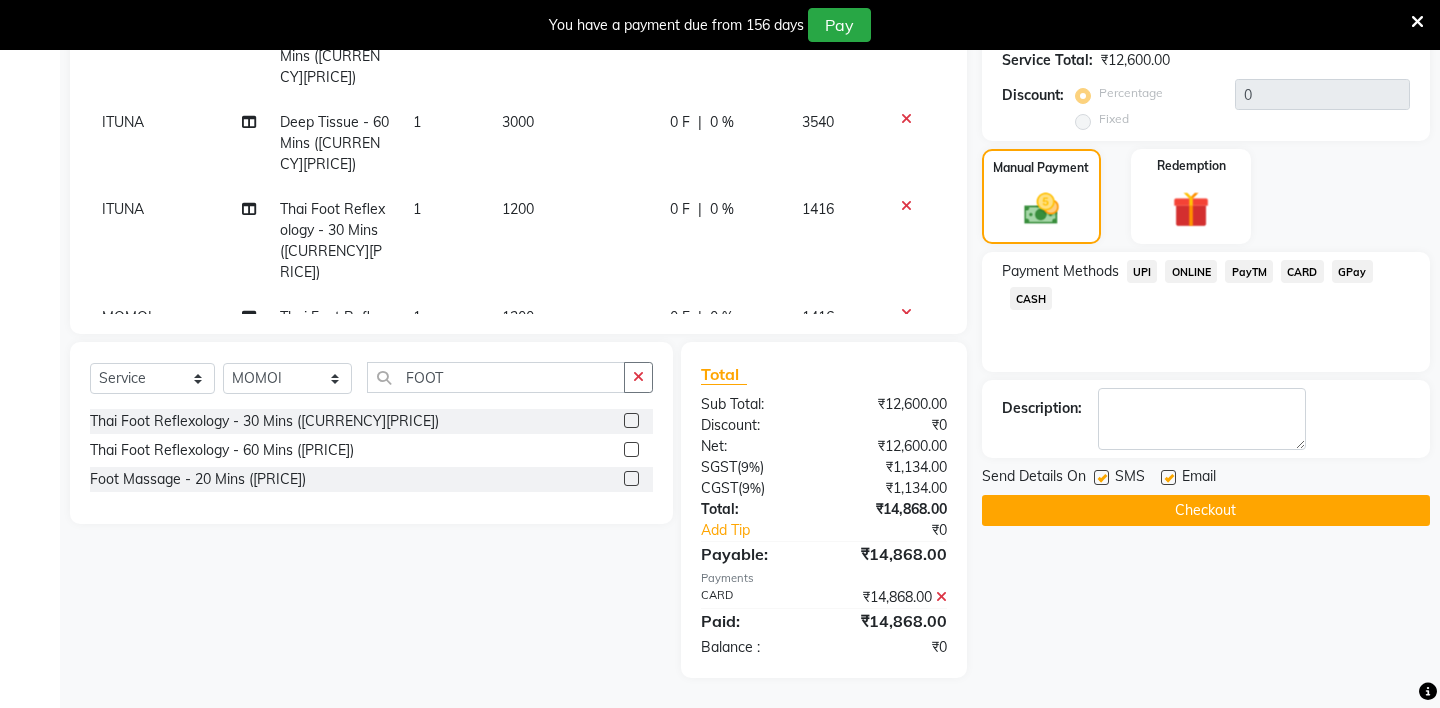 click on "Checkout" 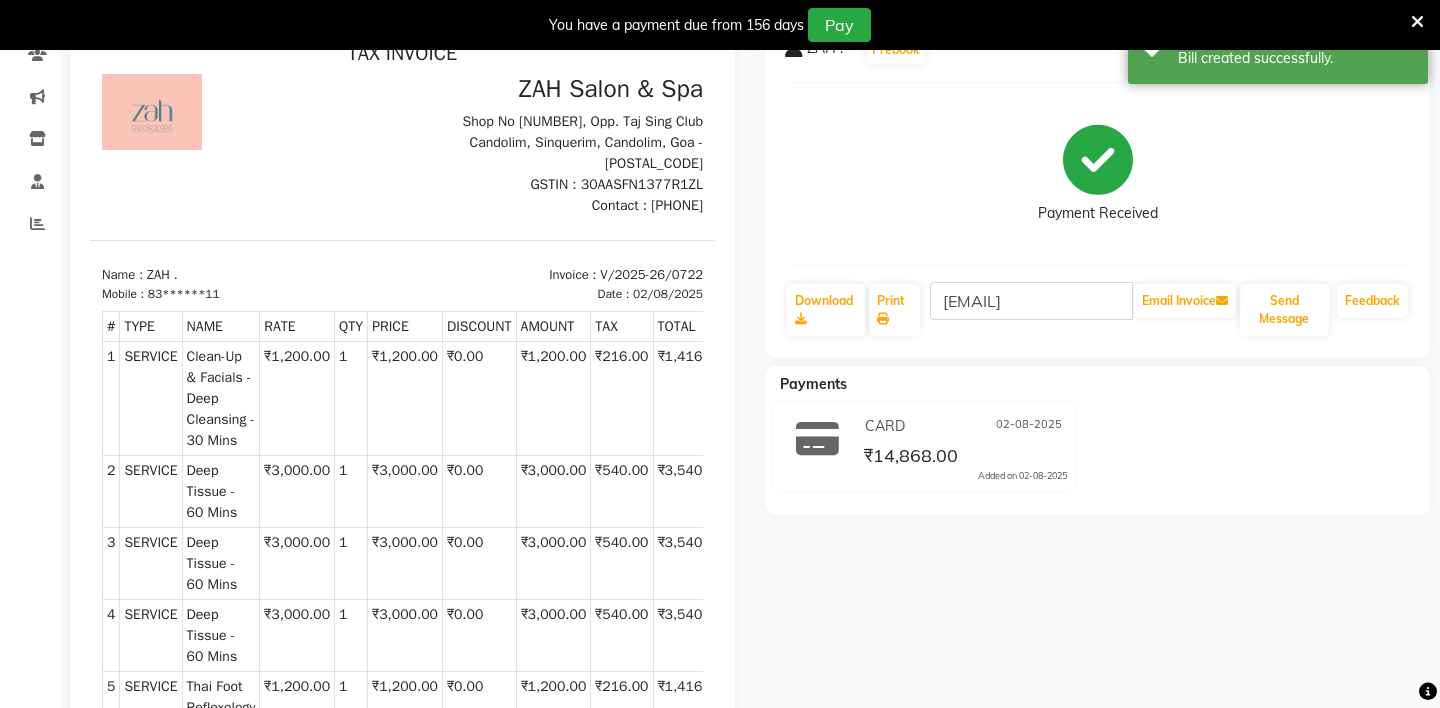 scroll, scrollTop: 0, scrollLeft: 0, axis: both 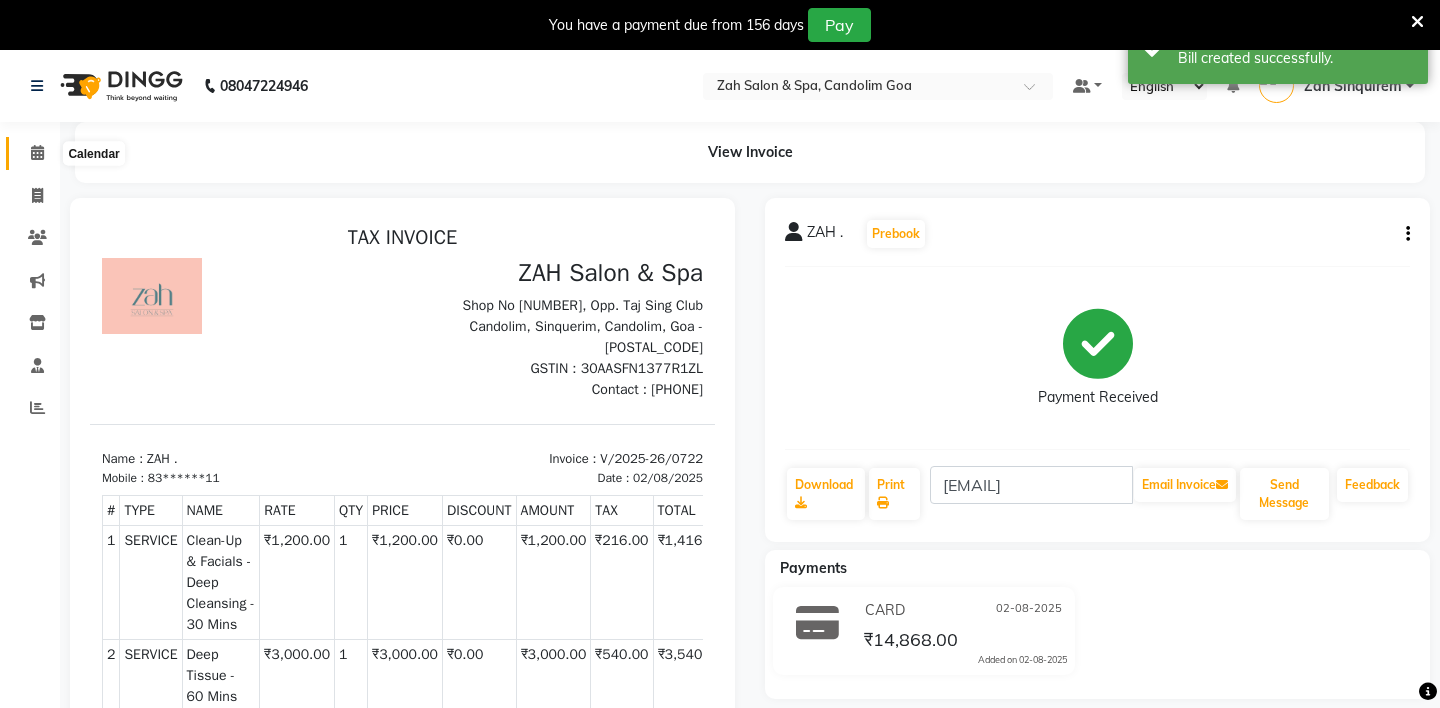 click 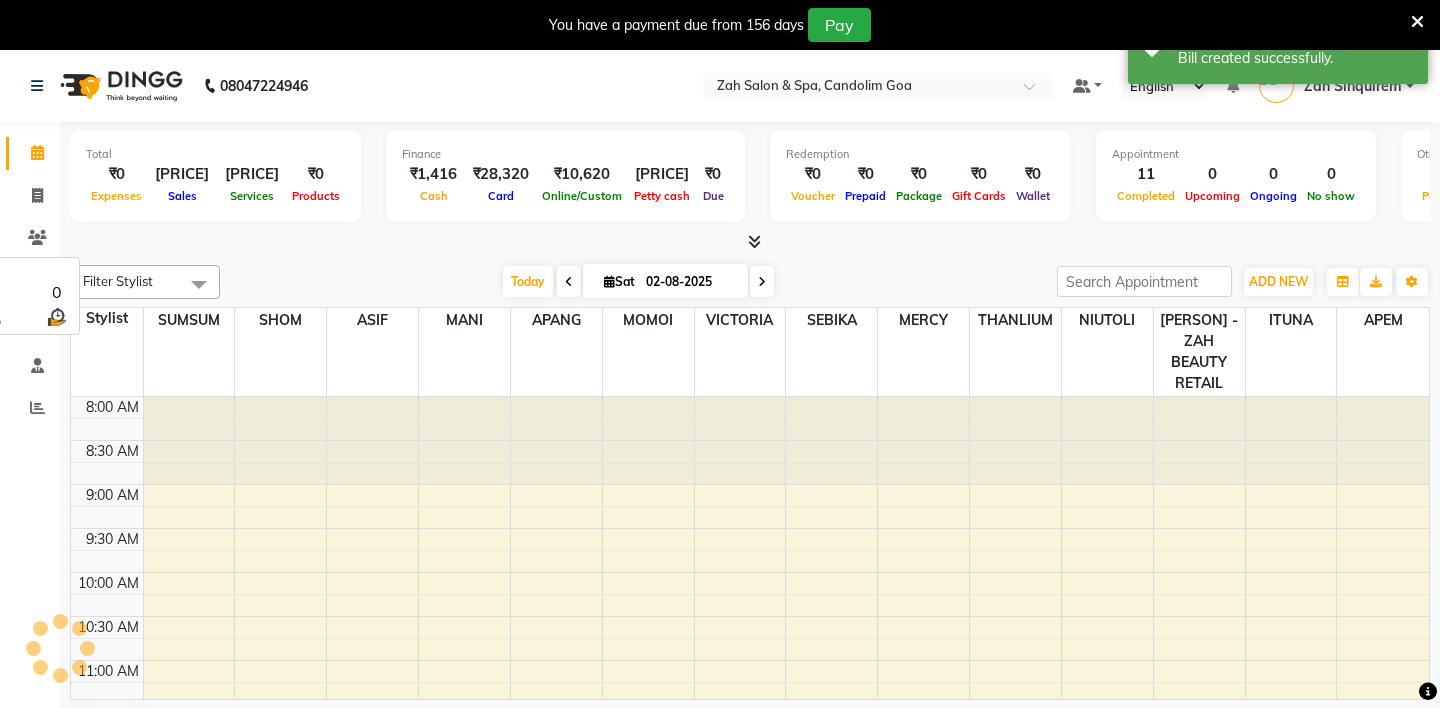 scroll, scrollTop: 0, scrollLeft: 0, axis: both 